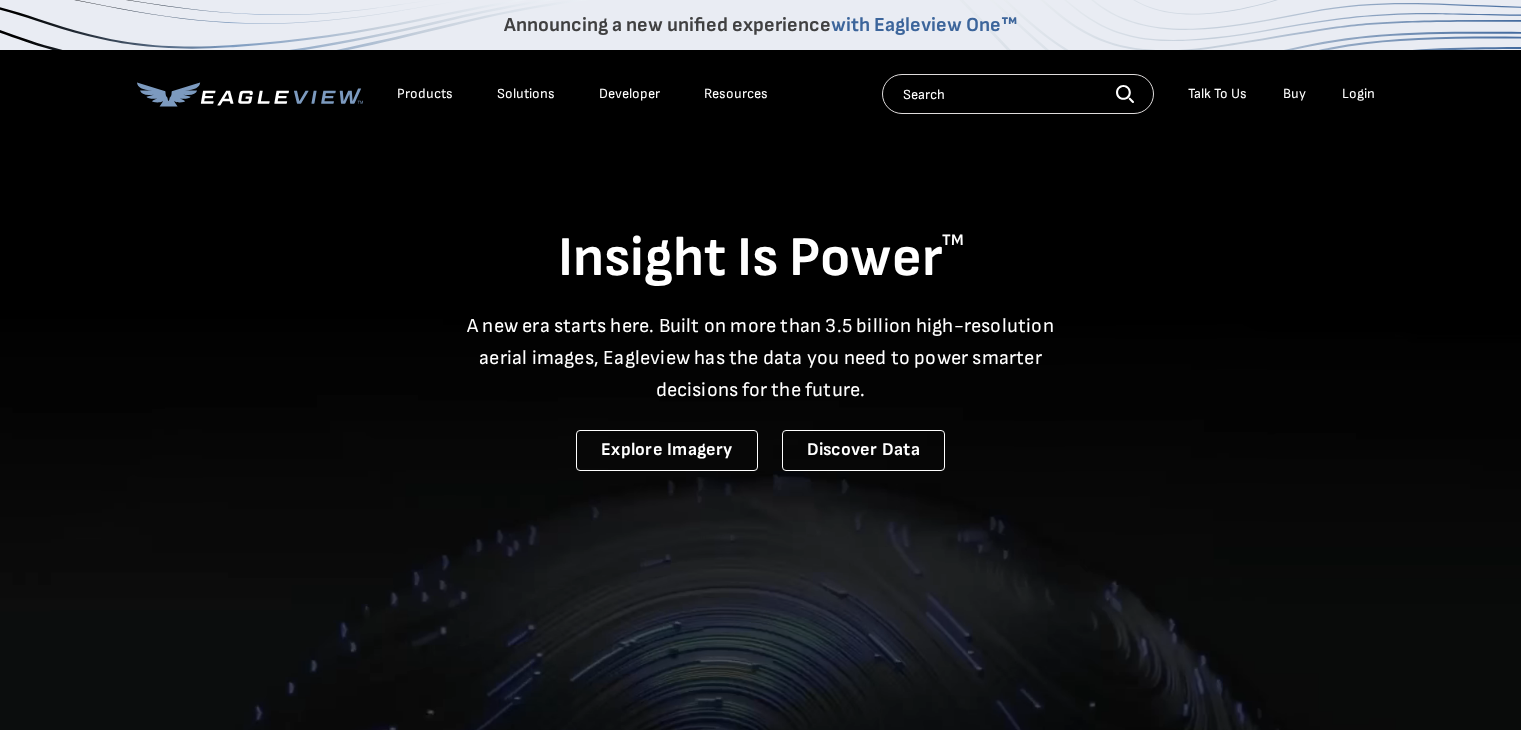 scroll, scrollTop: 0, scrollLeft: 0, axis: both 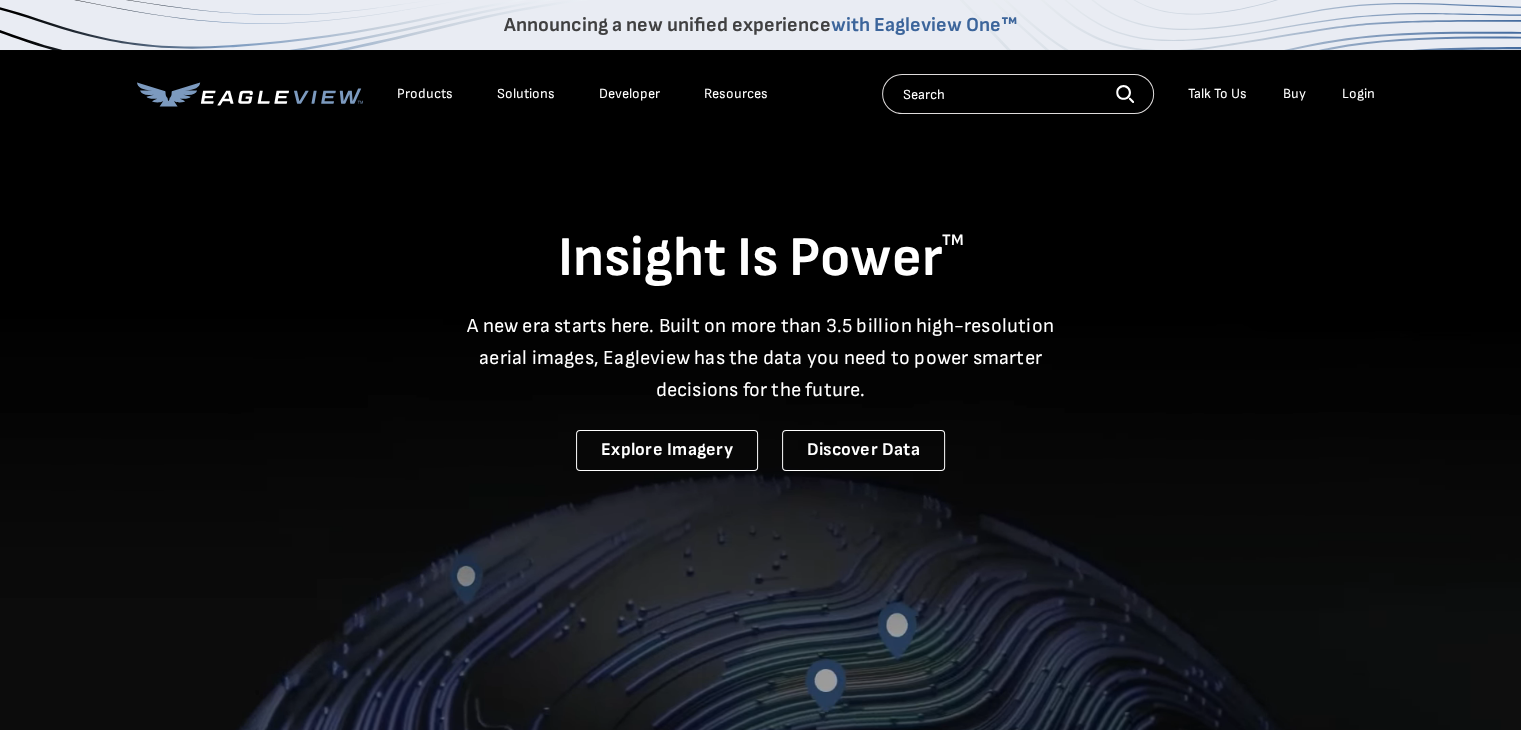 click on "Login" at bounding box center (1358, 94) 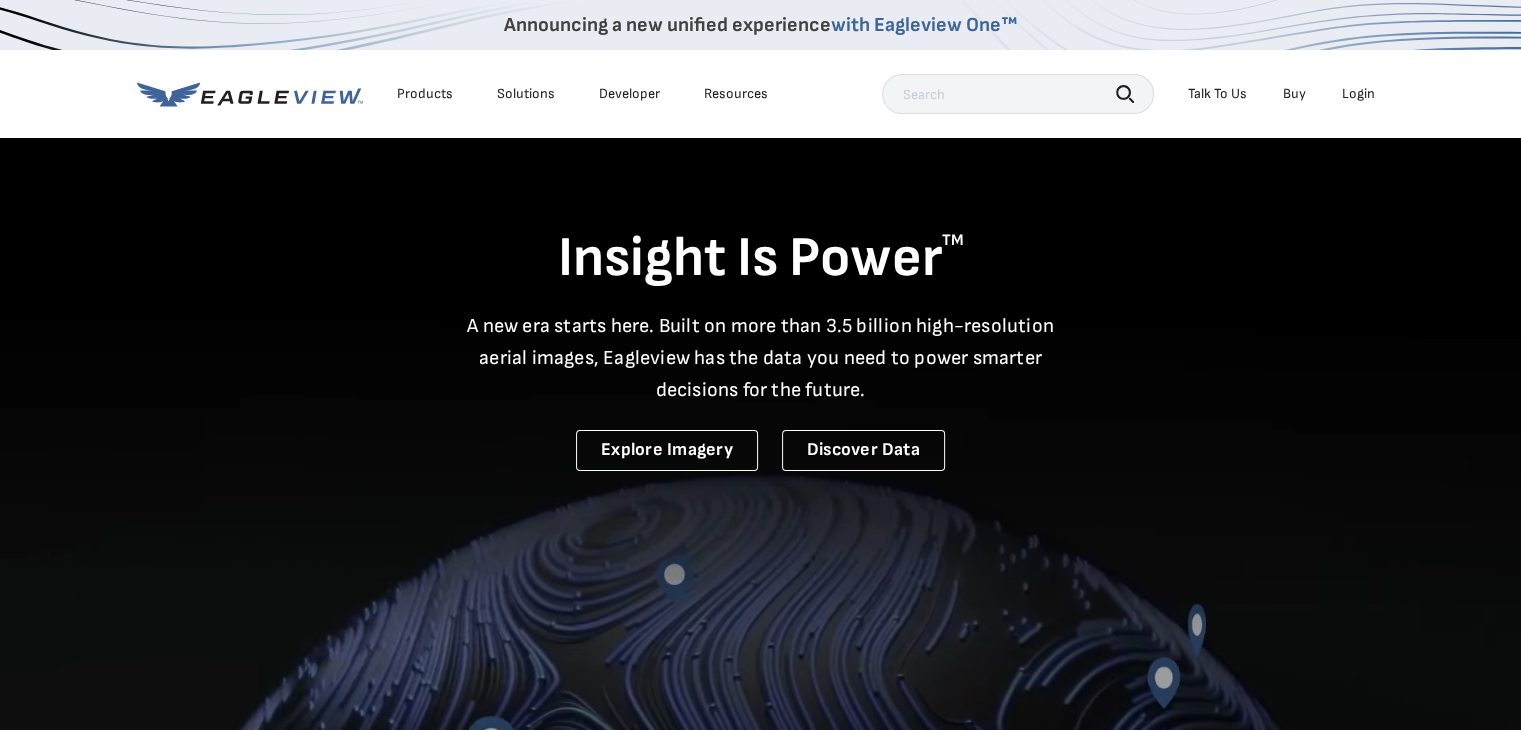click on "Login" at bounding box center [1358, 94] 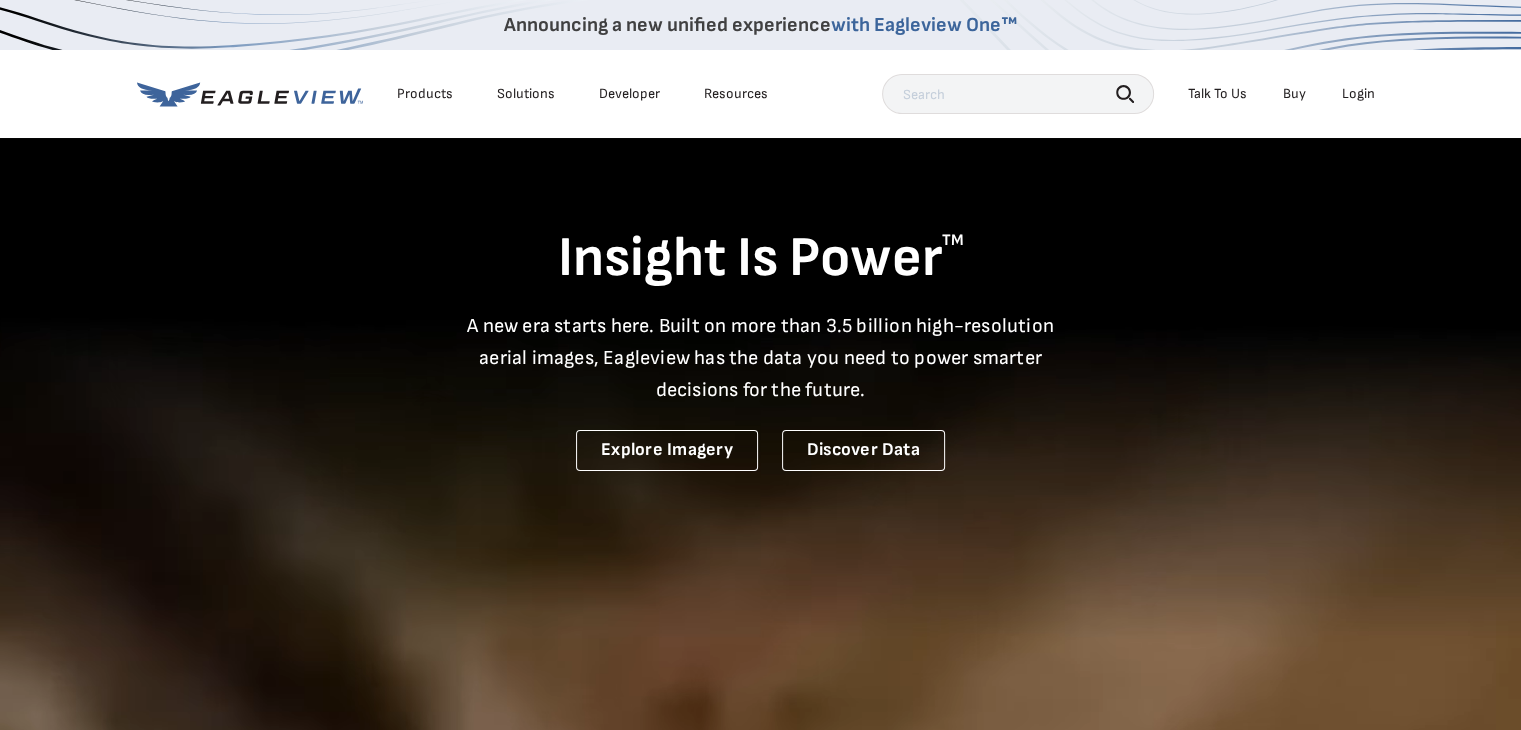click on "Login" at bounding box center (1358, 94) 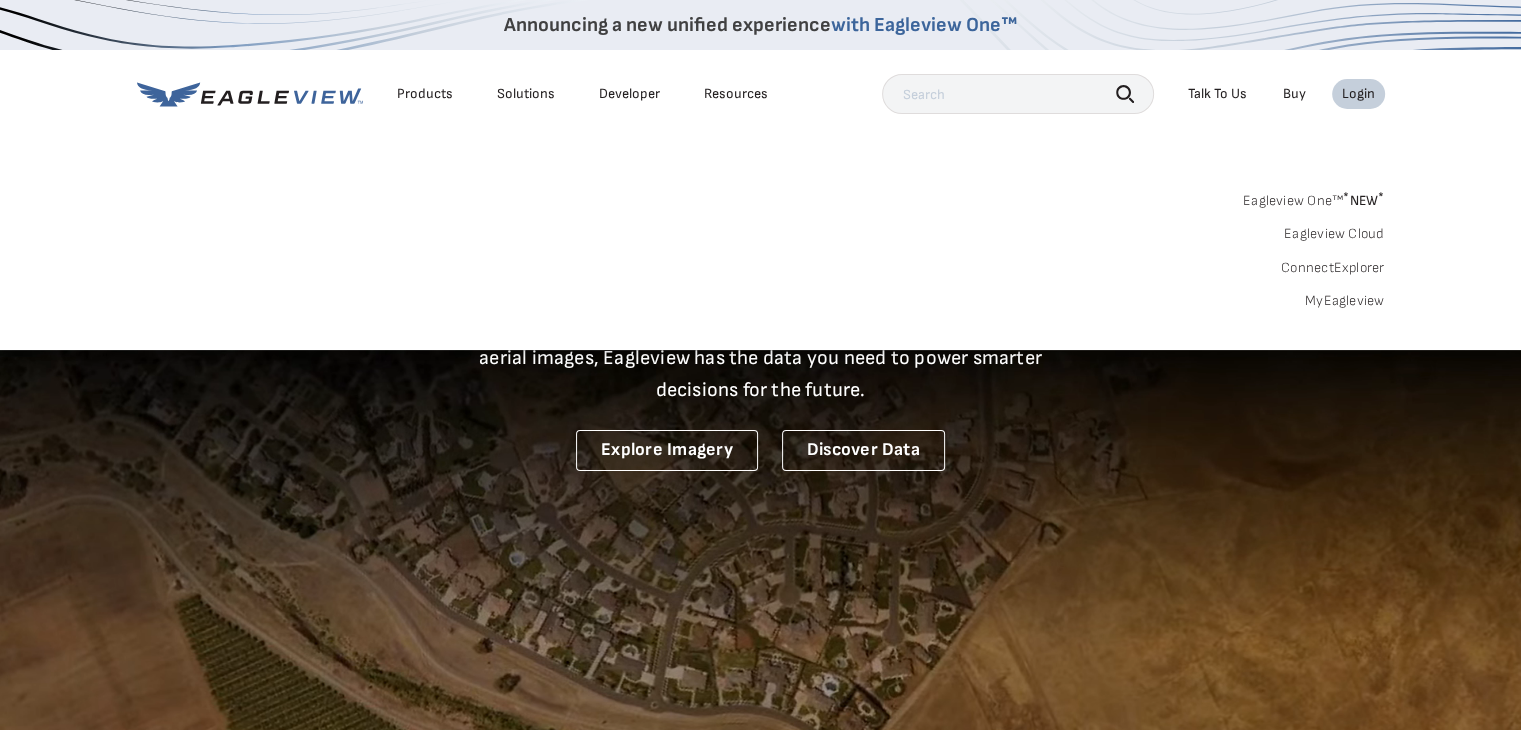 click on "Login" at bounding box center (1358, 94) 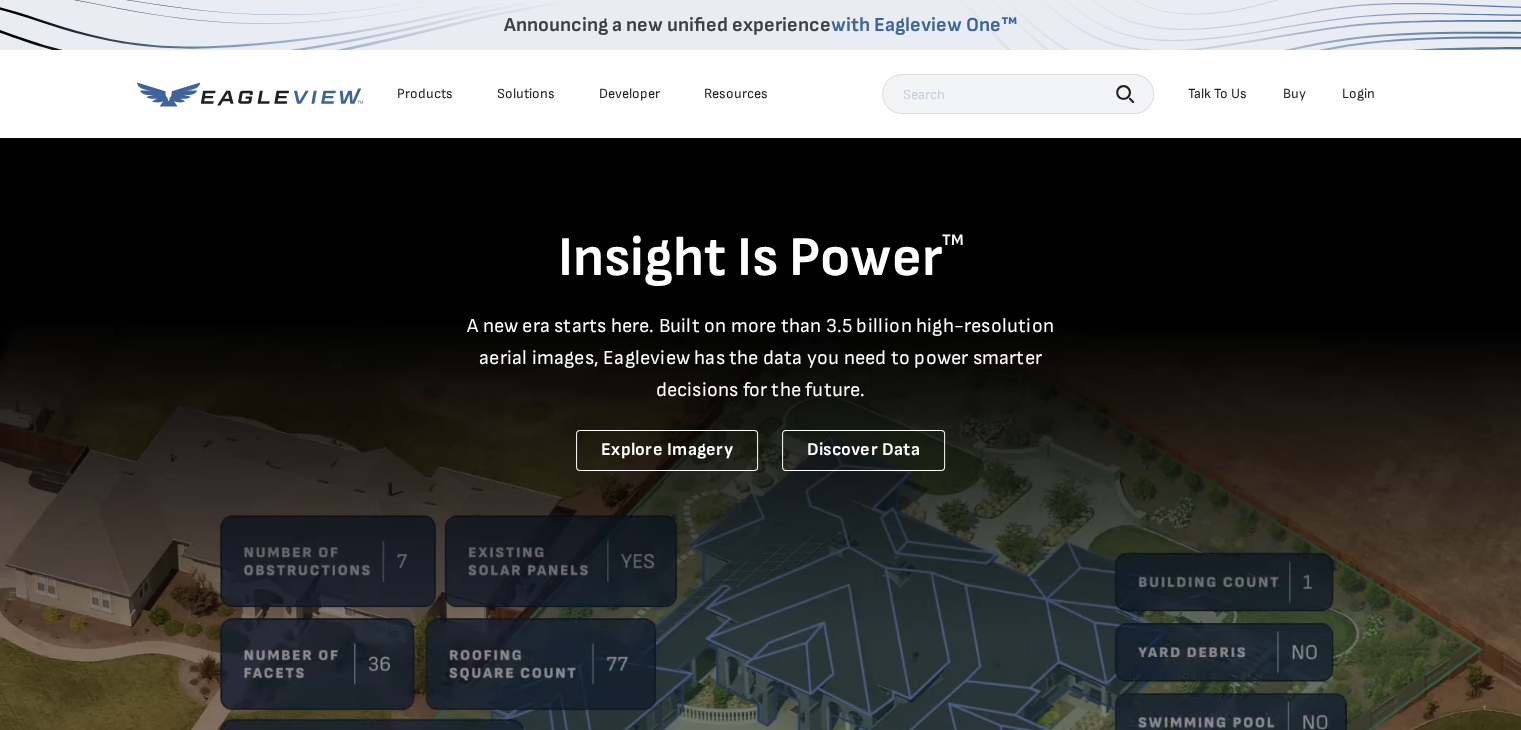 click on "Login" at bounding box center (1358, 94) 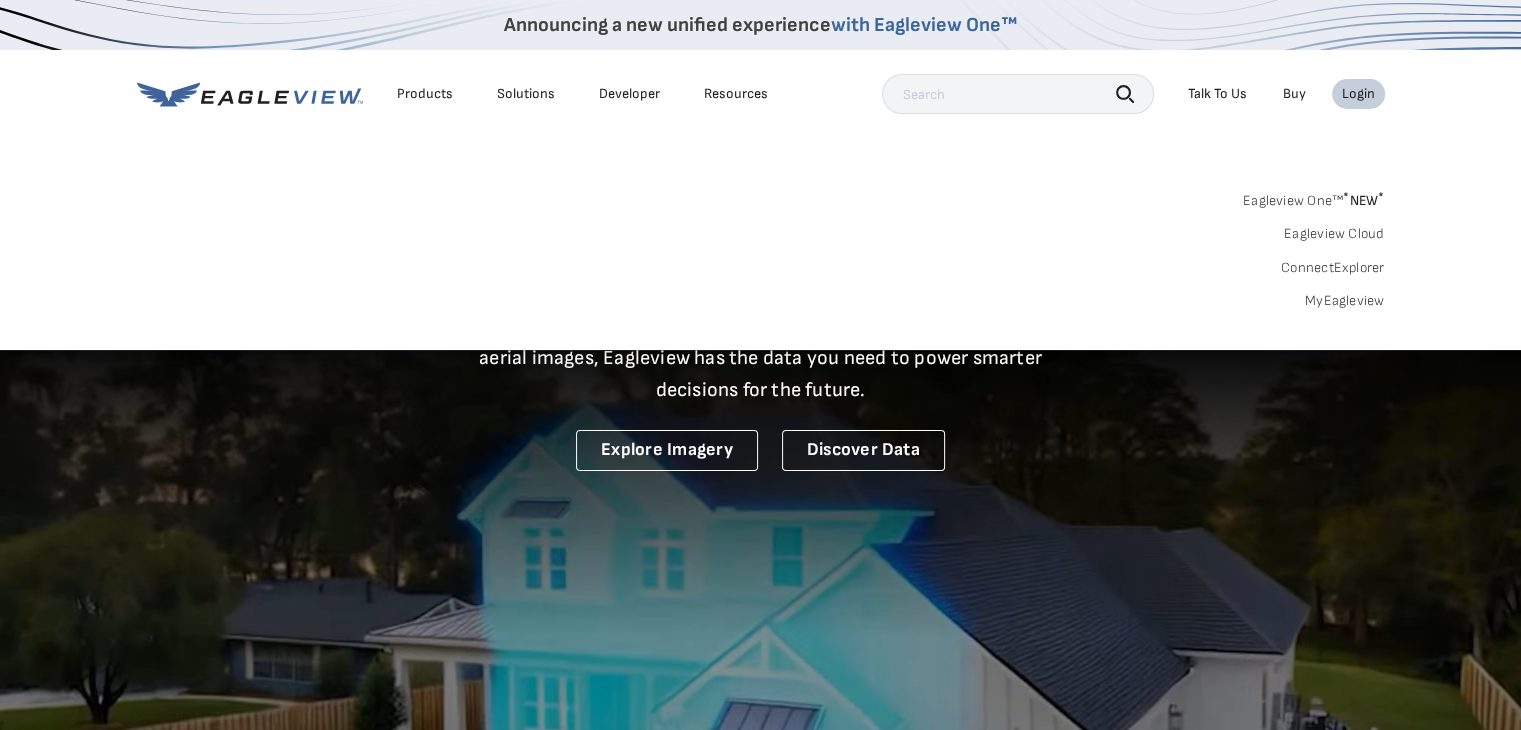 click on "Login" at bounding box center (1358, 94) 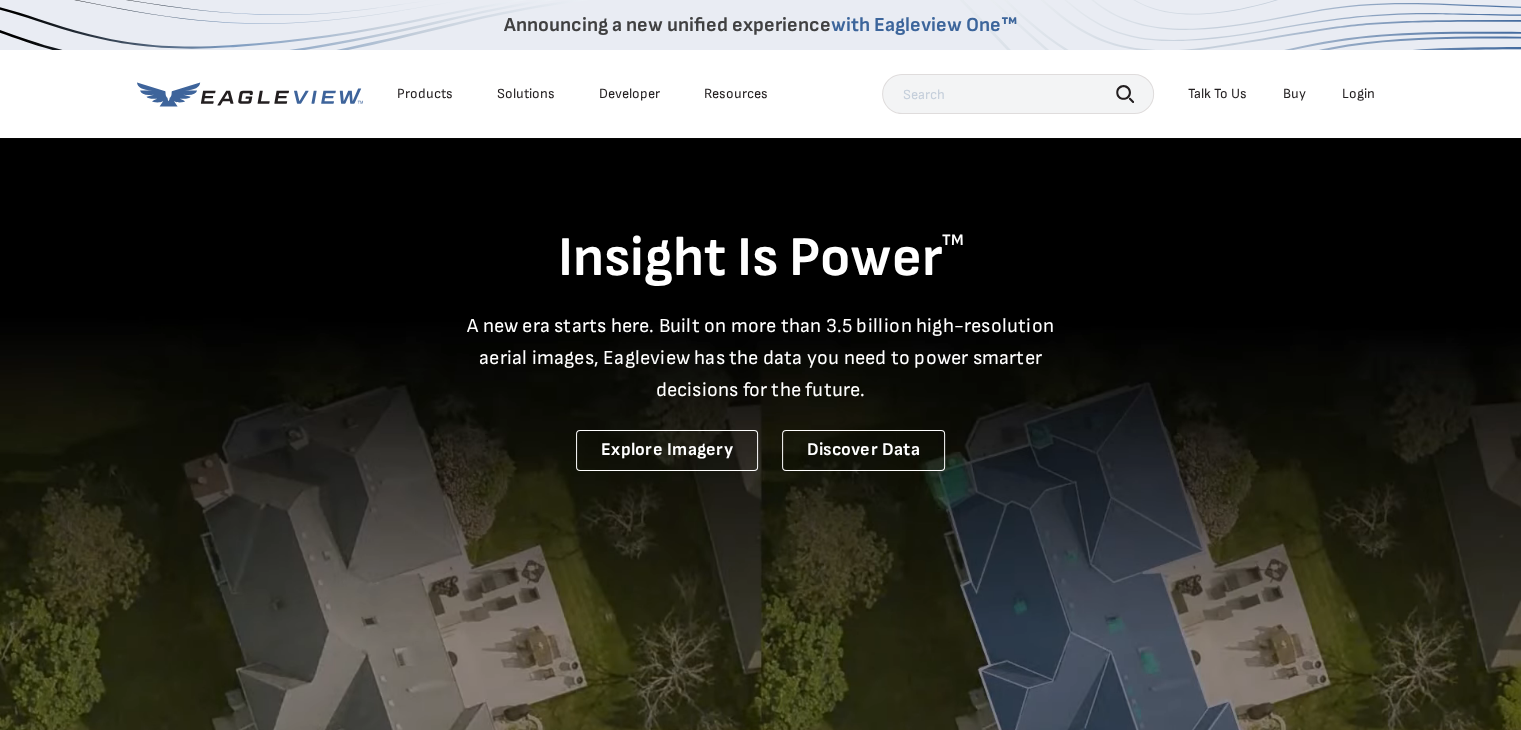 click on "Login" at bounding box center [1358, 94] 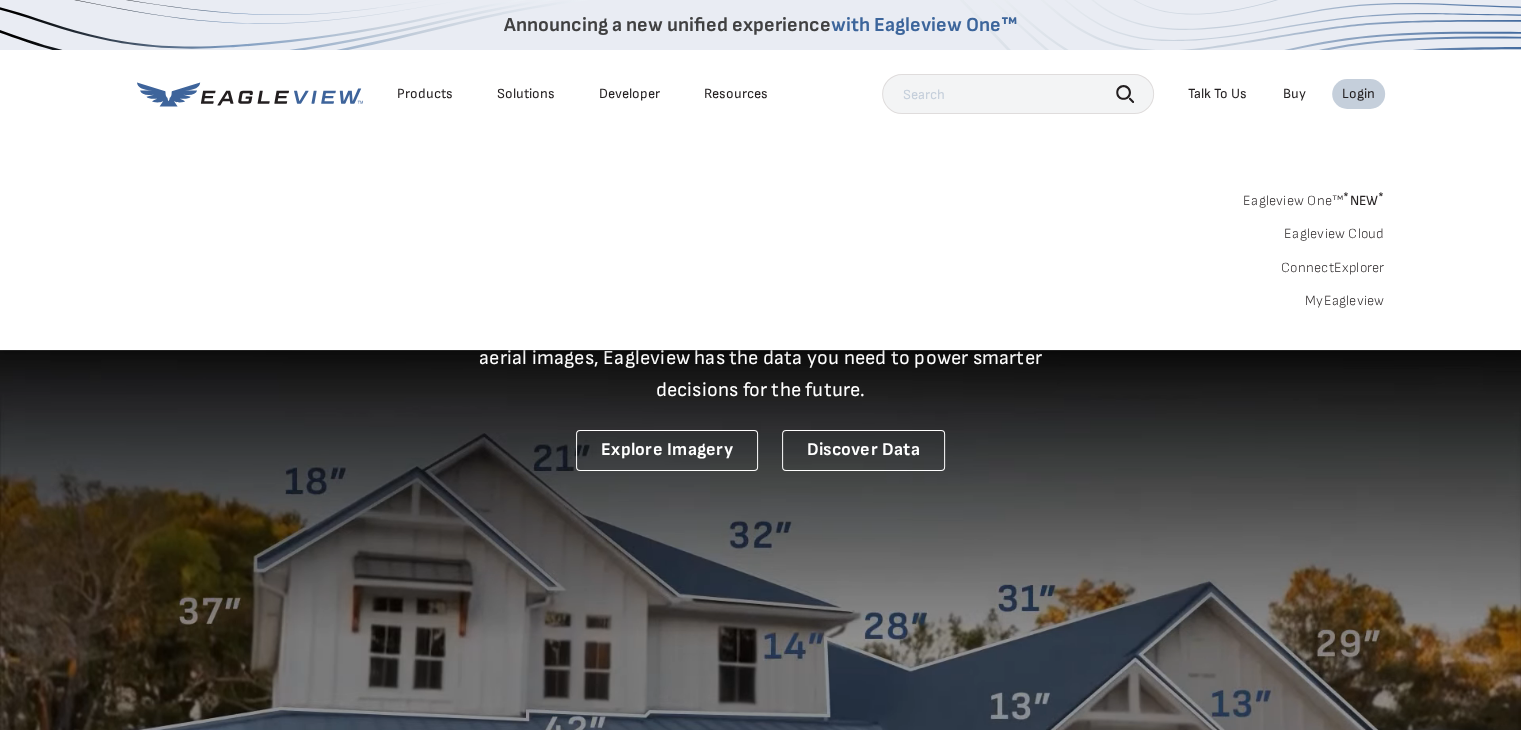 click on "Login" at bounding box center (1358, 94) 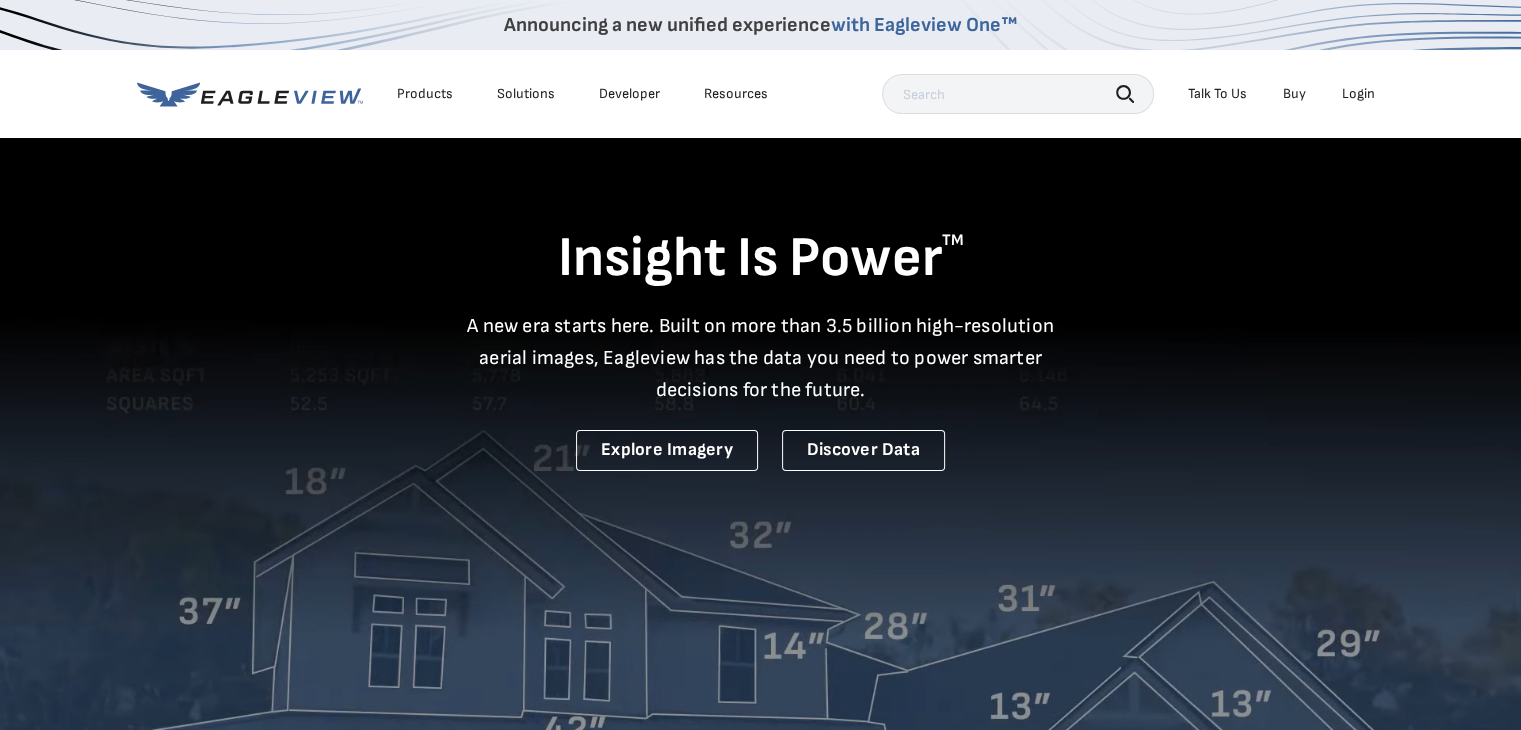 click on "Login" at bounding box center [1358, 94] 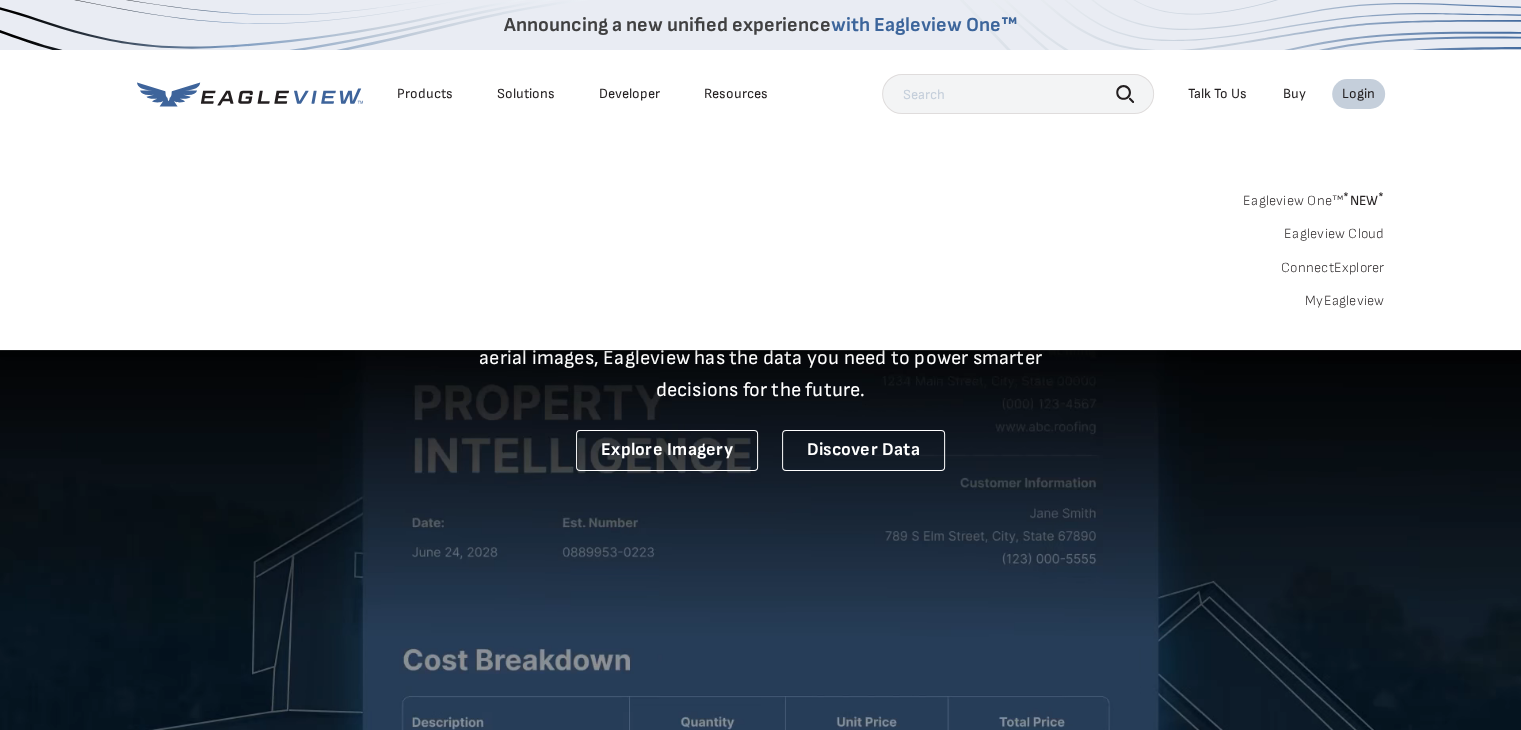 click on "Login" at bounding box center [1358, 94] 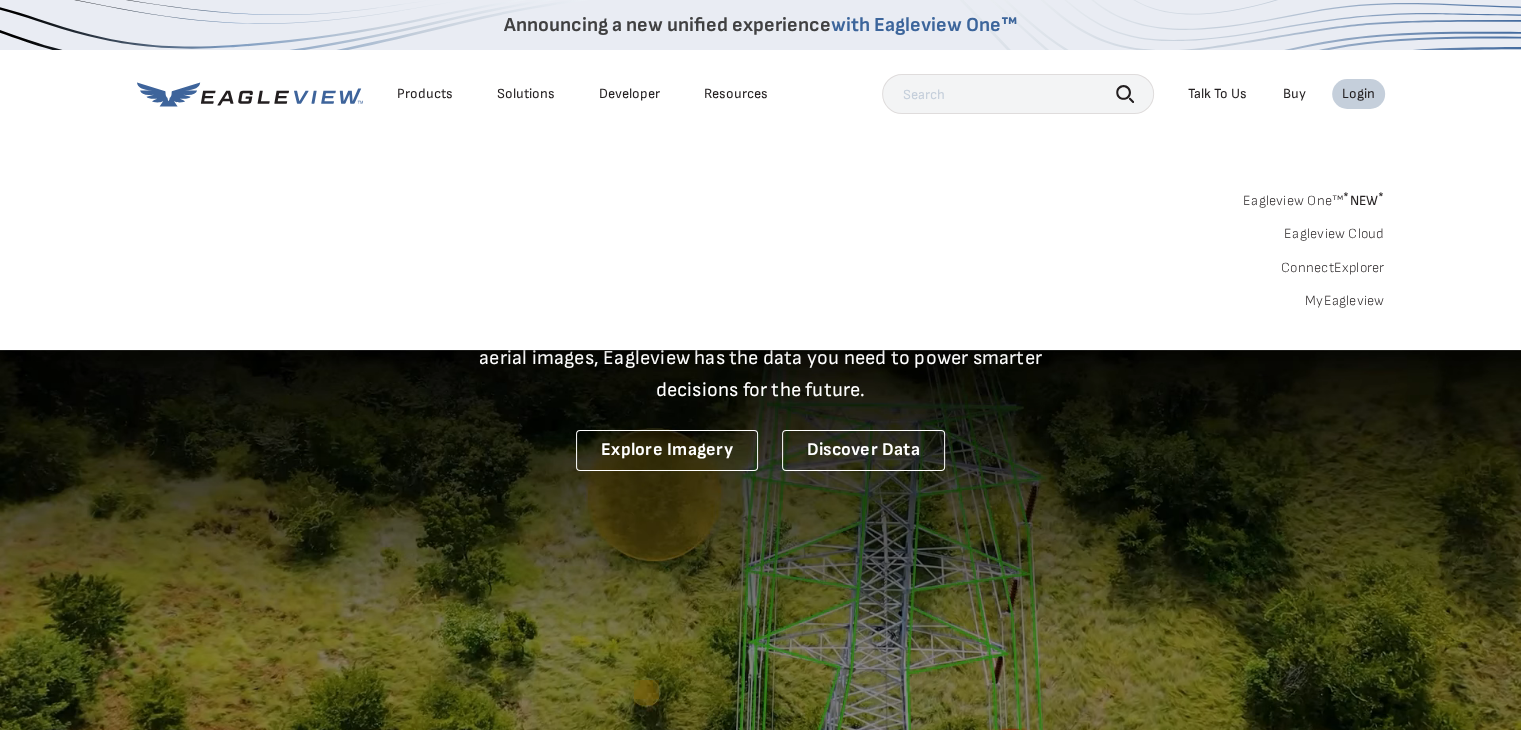 click on "Login" at bounding box center (1358, 94) 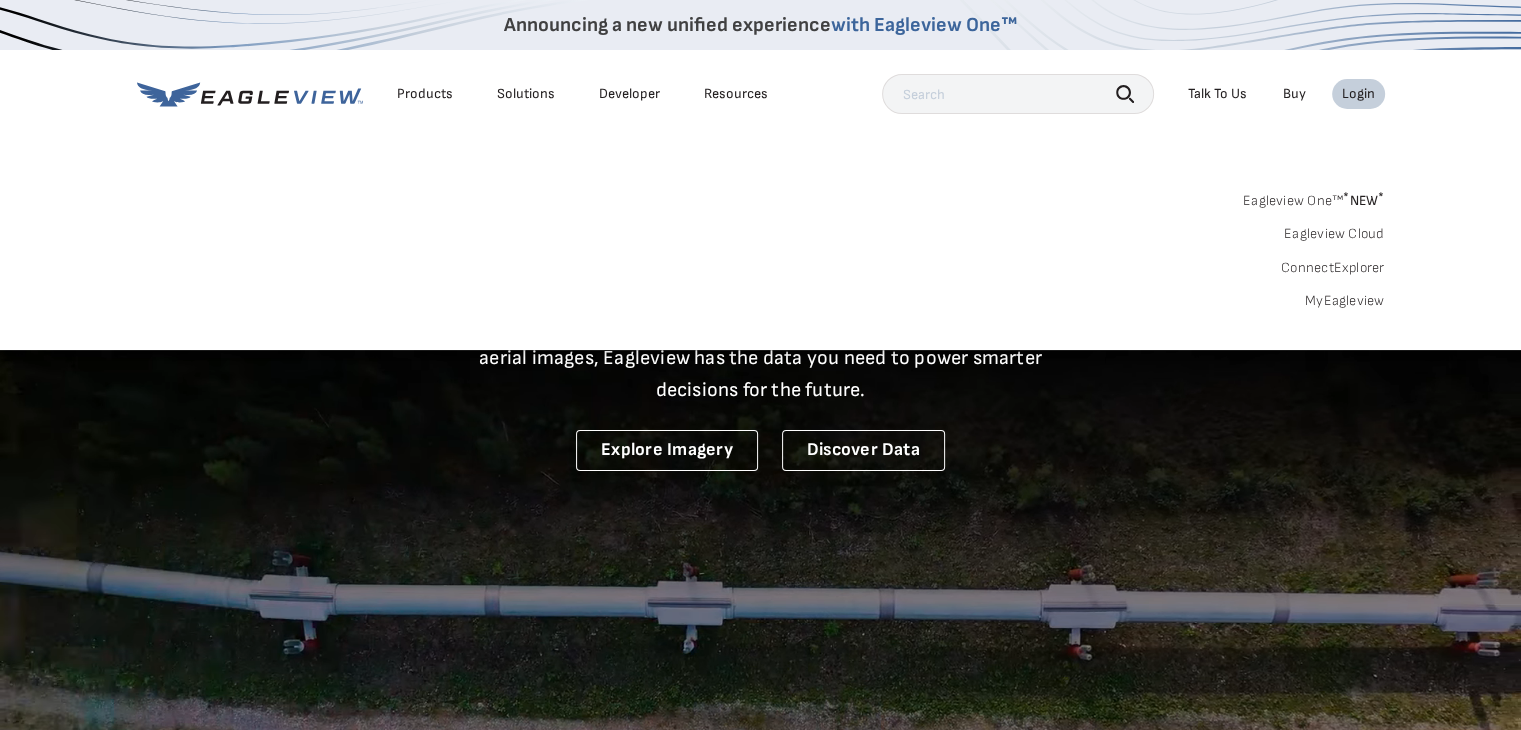 click on "Login" at bounding box center [1358, 94] 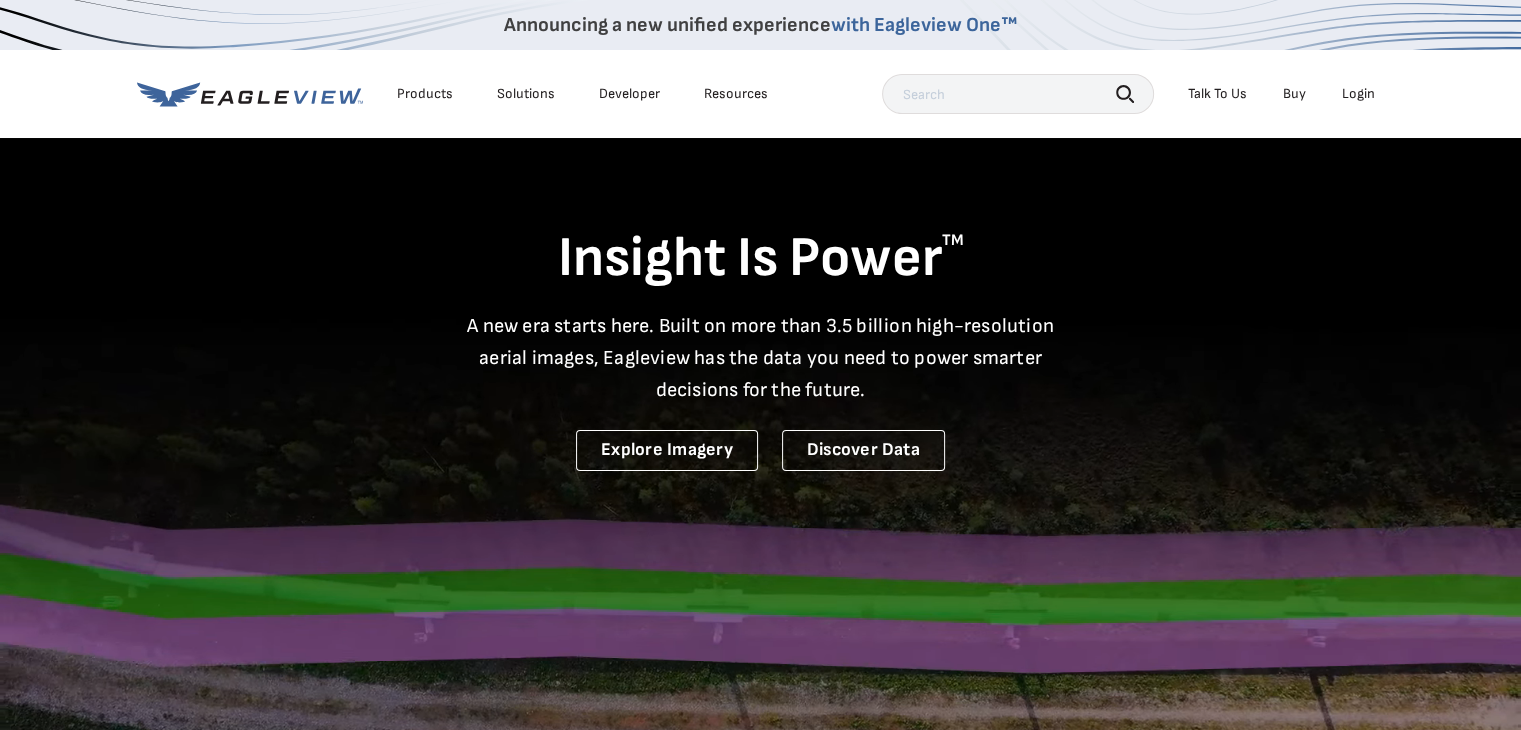 click on "Login" at bounding box center [1358, 94] 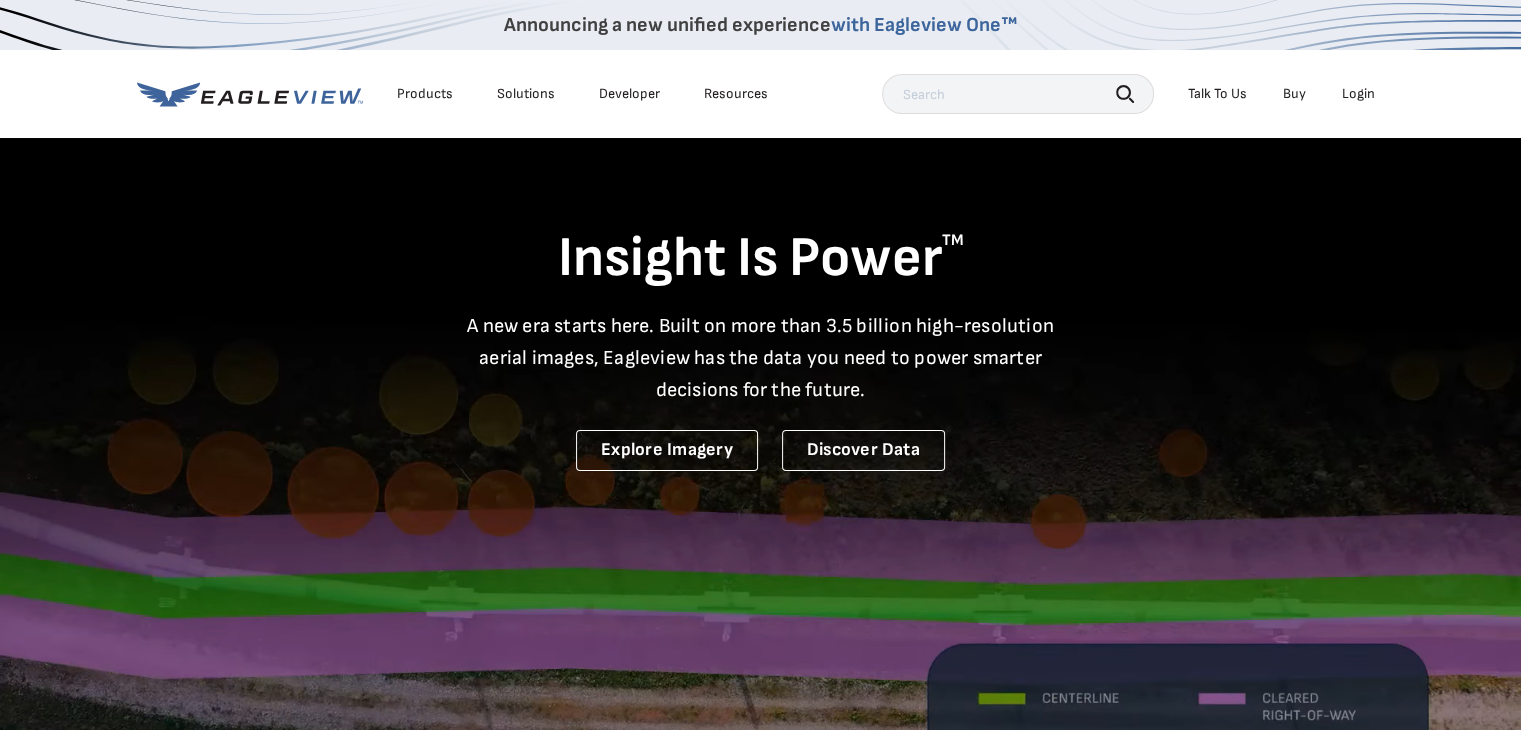 click on "Login" at bounding box center (1358, 94) 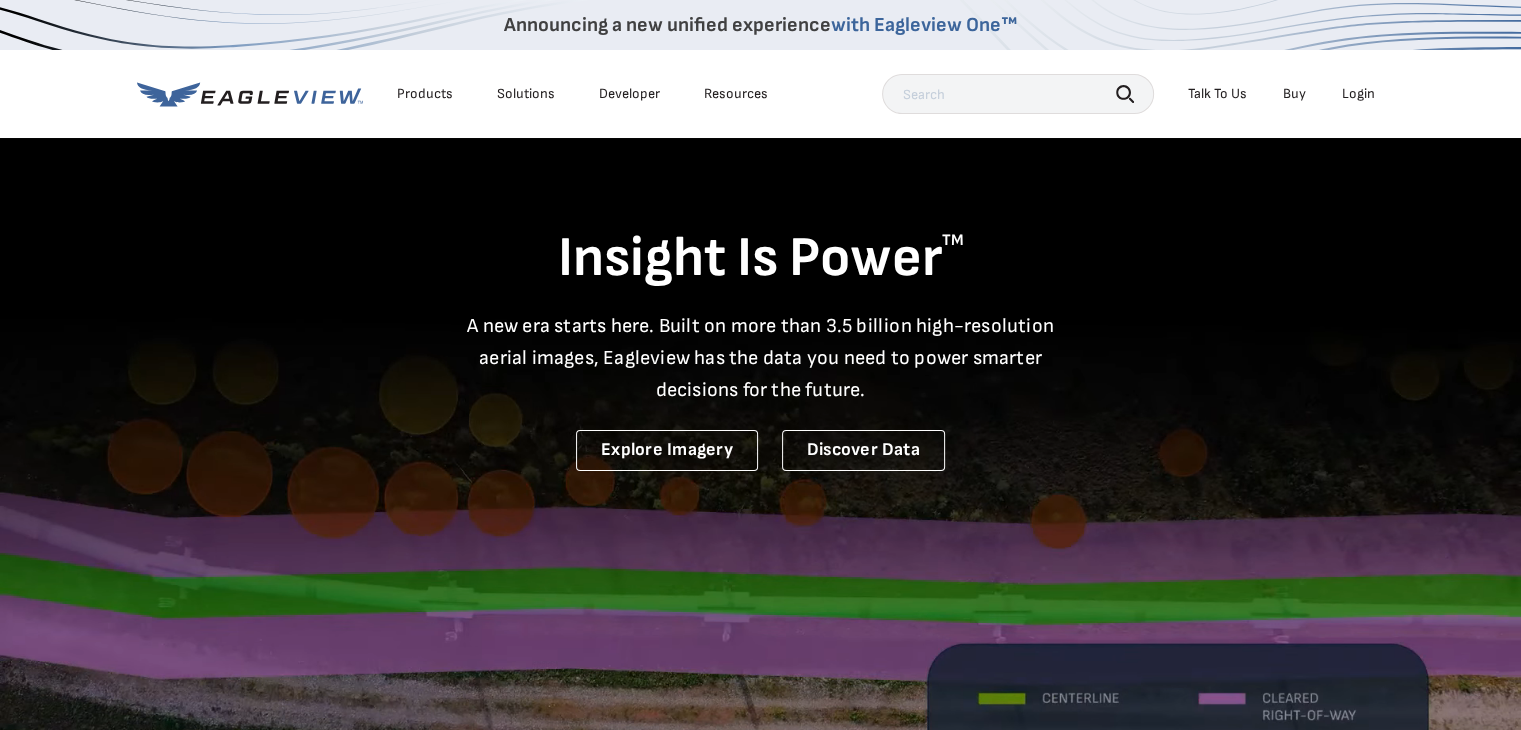 click on "Login" at bounding box center (1358, 94) 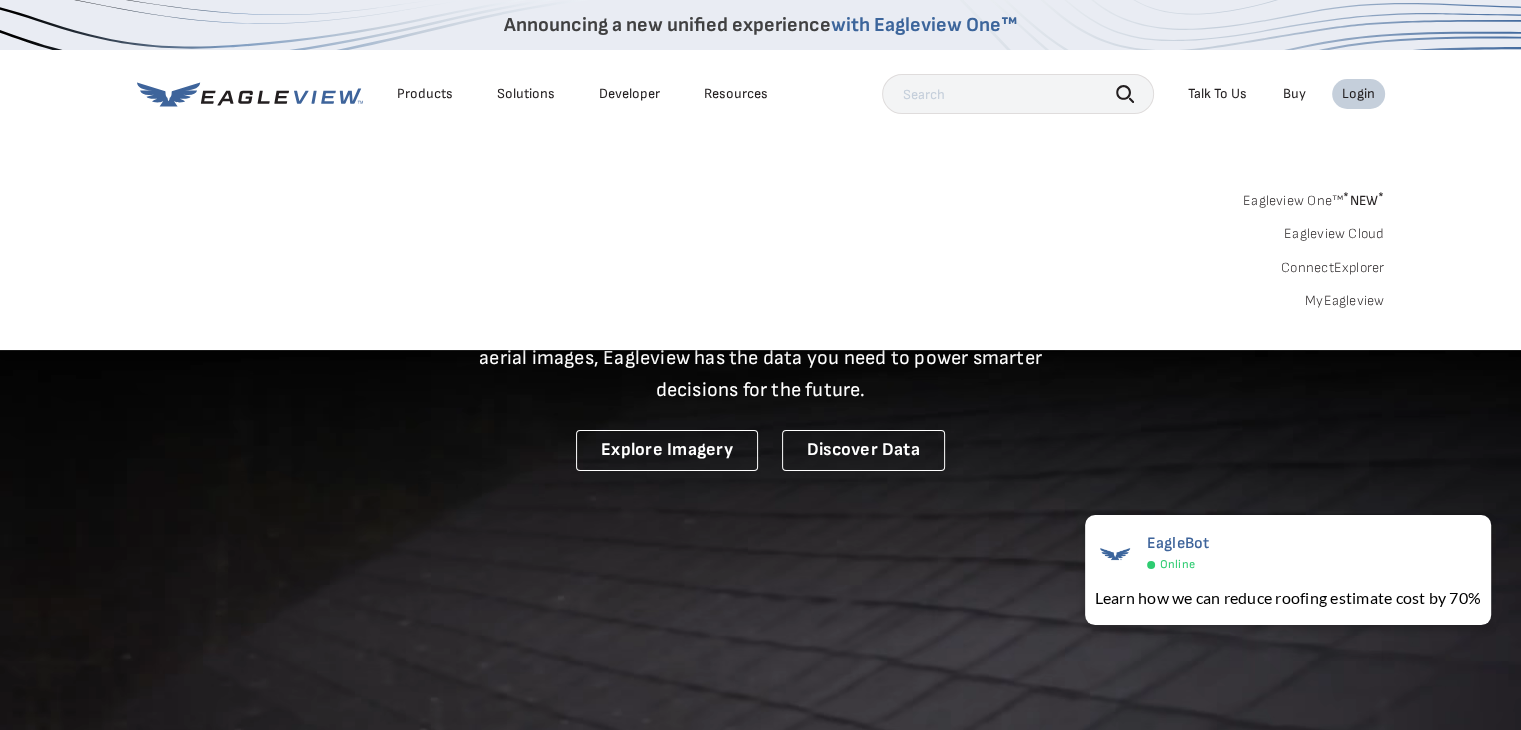 click on "MyEagleview" at bounding box center [1345, 301] 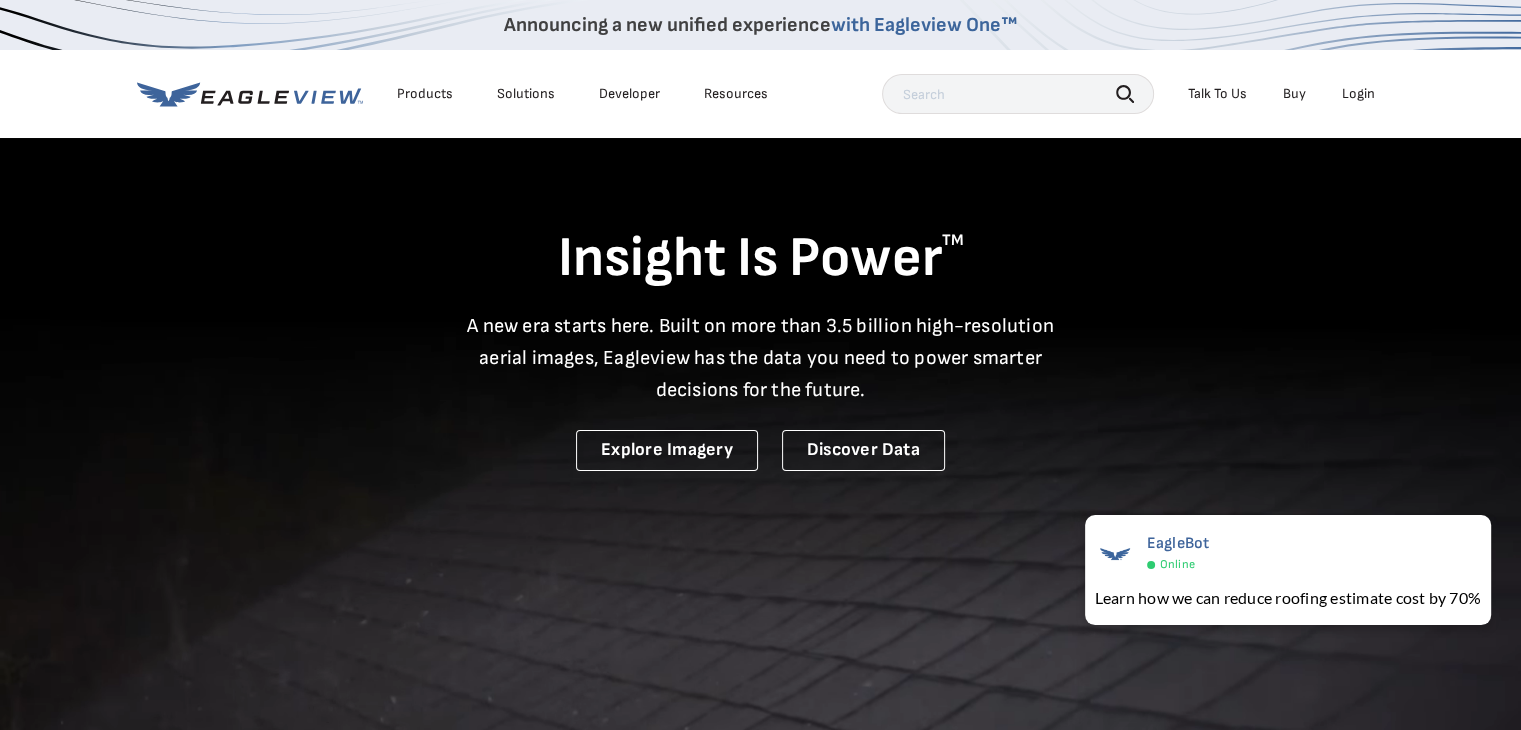 click on "Login" at bounding box center (1358, 94) 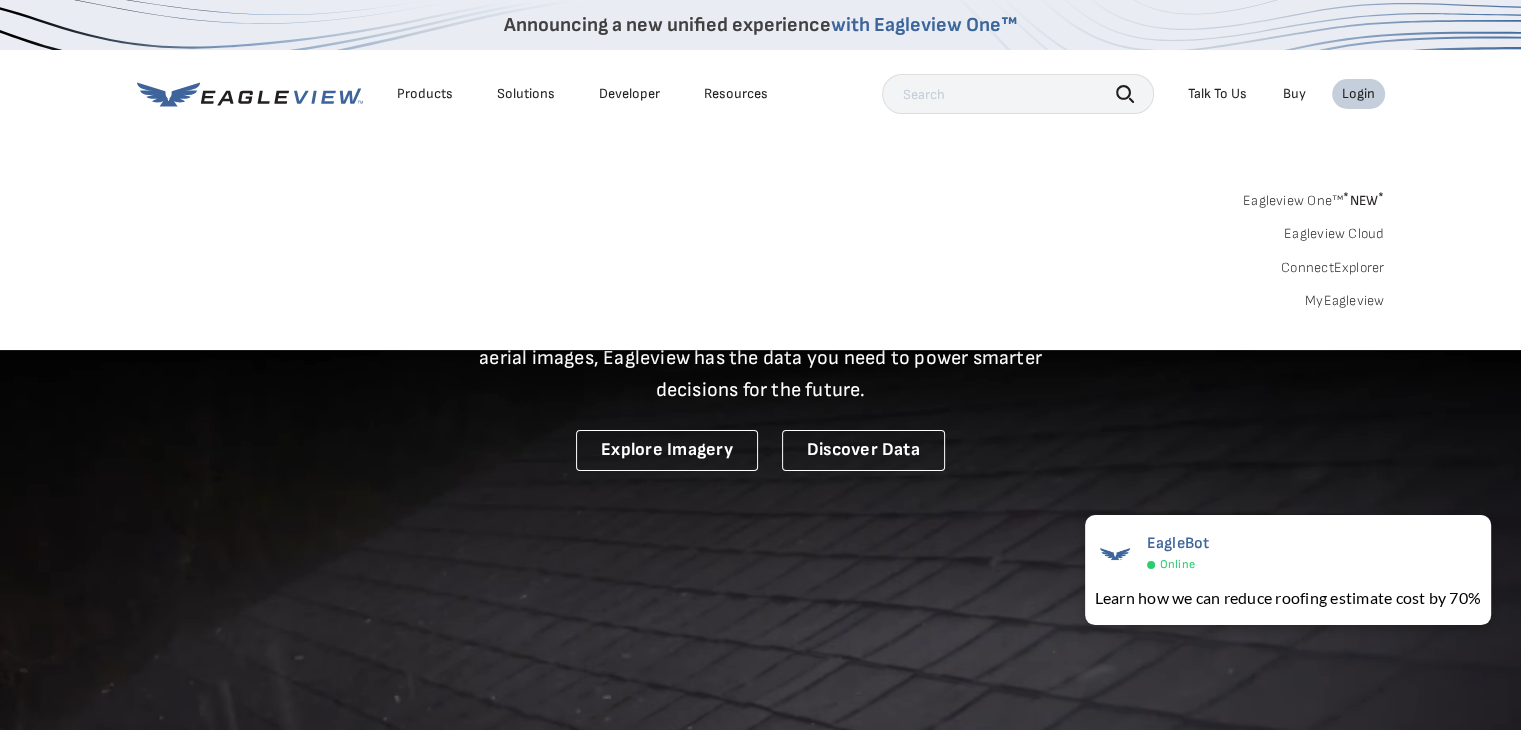 click on "MyEagleview" at bounding box center (1345, 301) 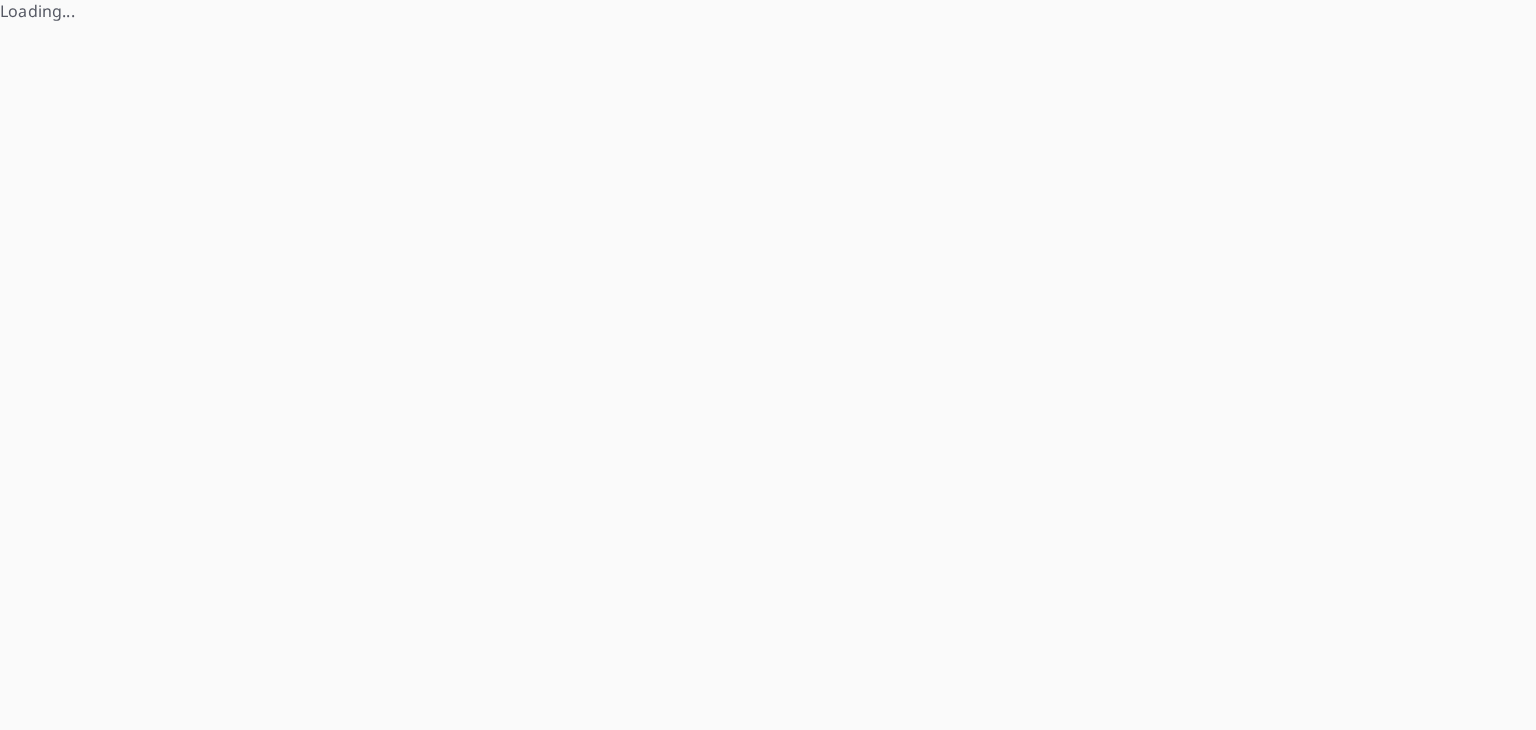 scroll, scrollTop: 0, scrollLeft: 0, axis: both 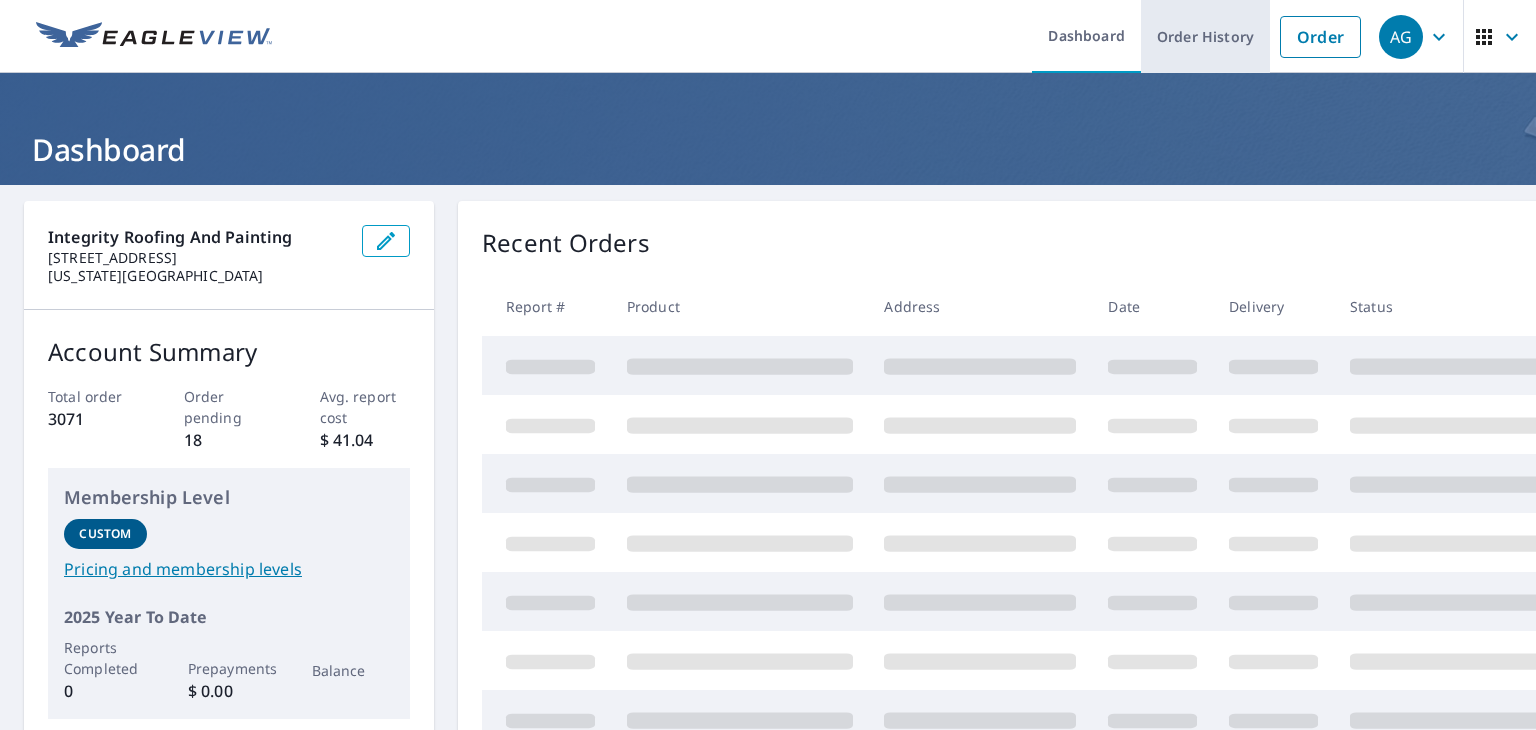 click on "Order History" at bounding box center (1205, 36) 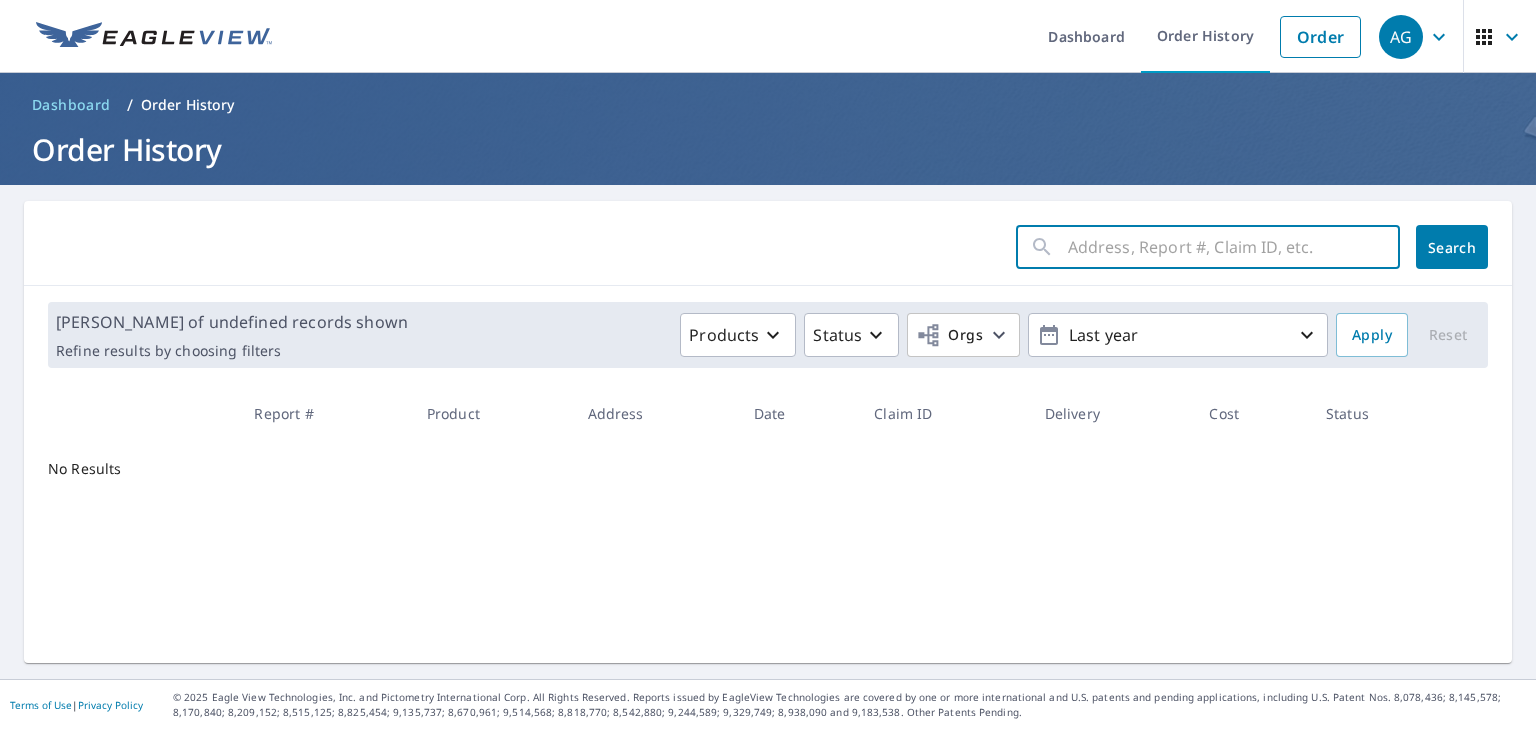 click at bounding box center [1234, 247] 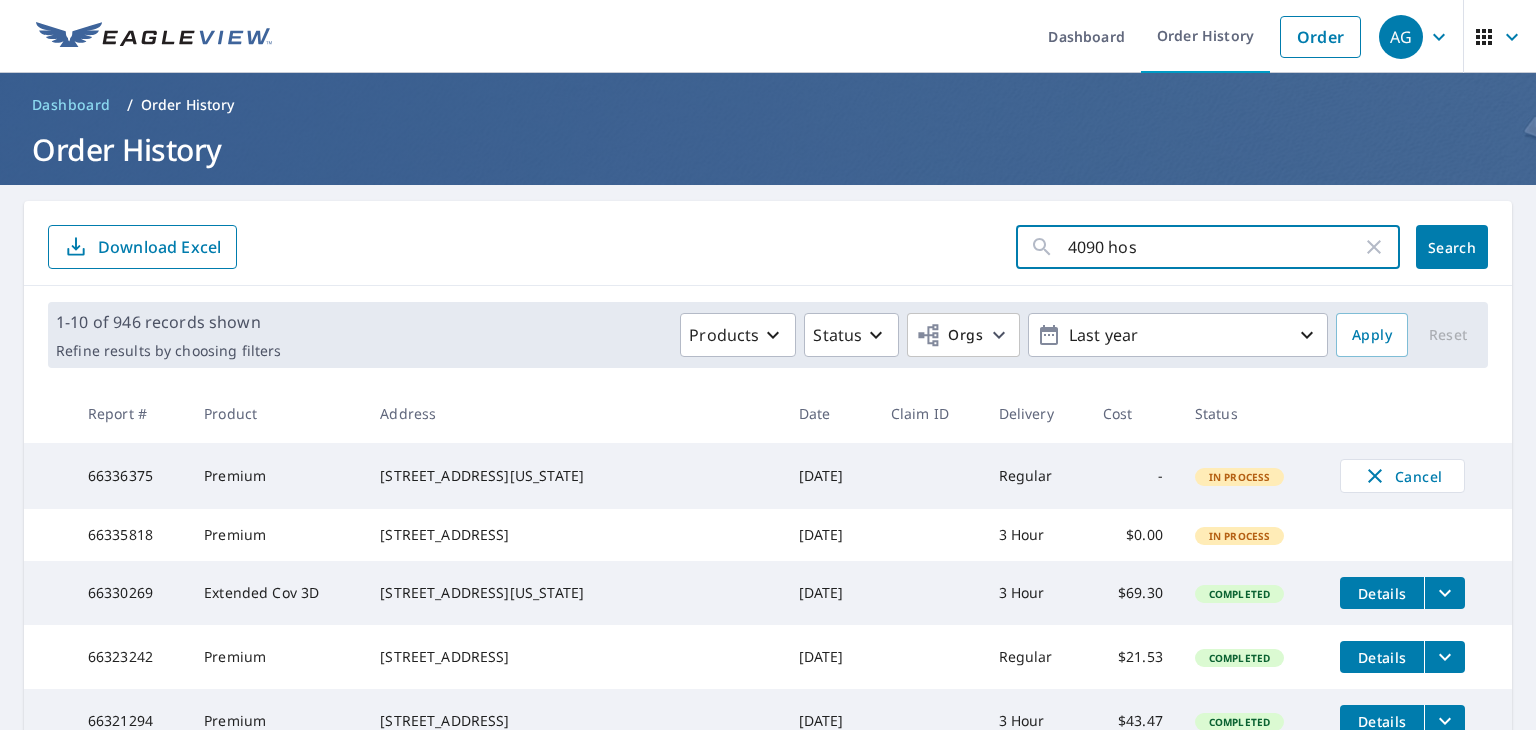 type on "4090 host" 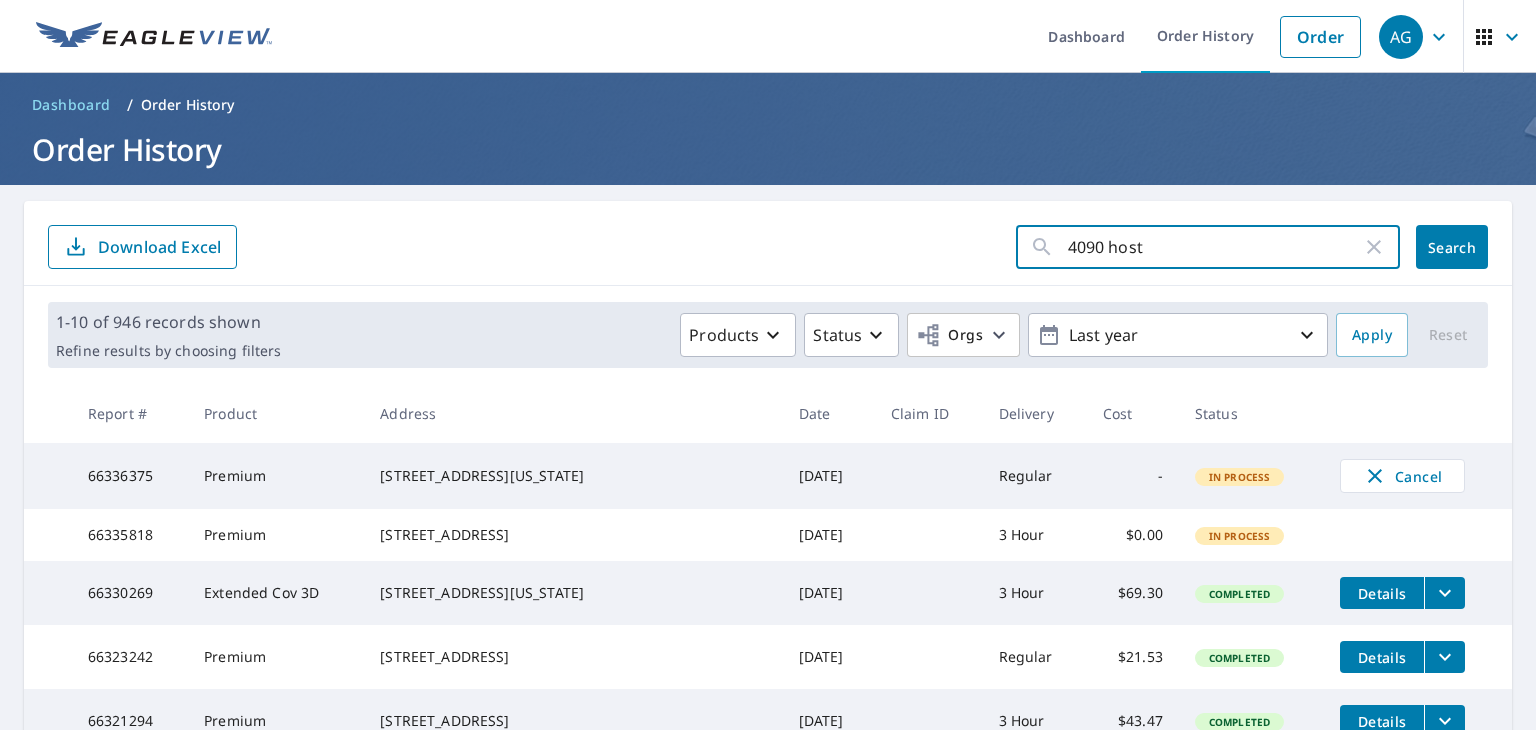 click on "Search" 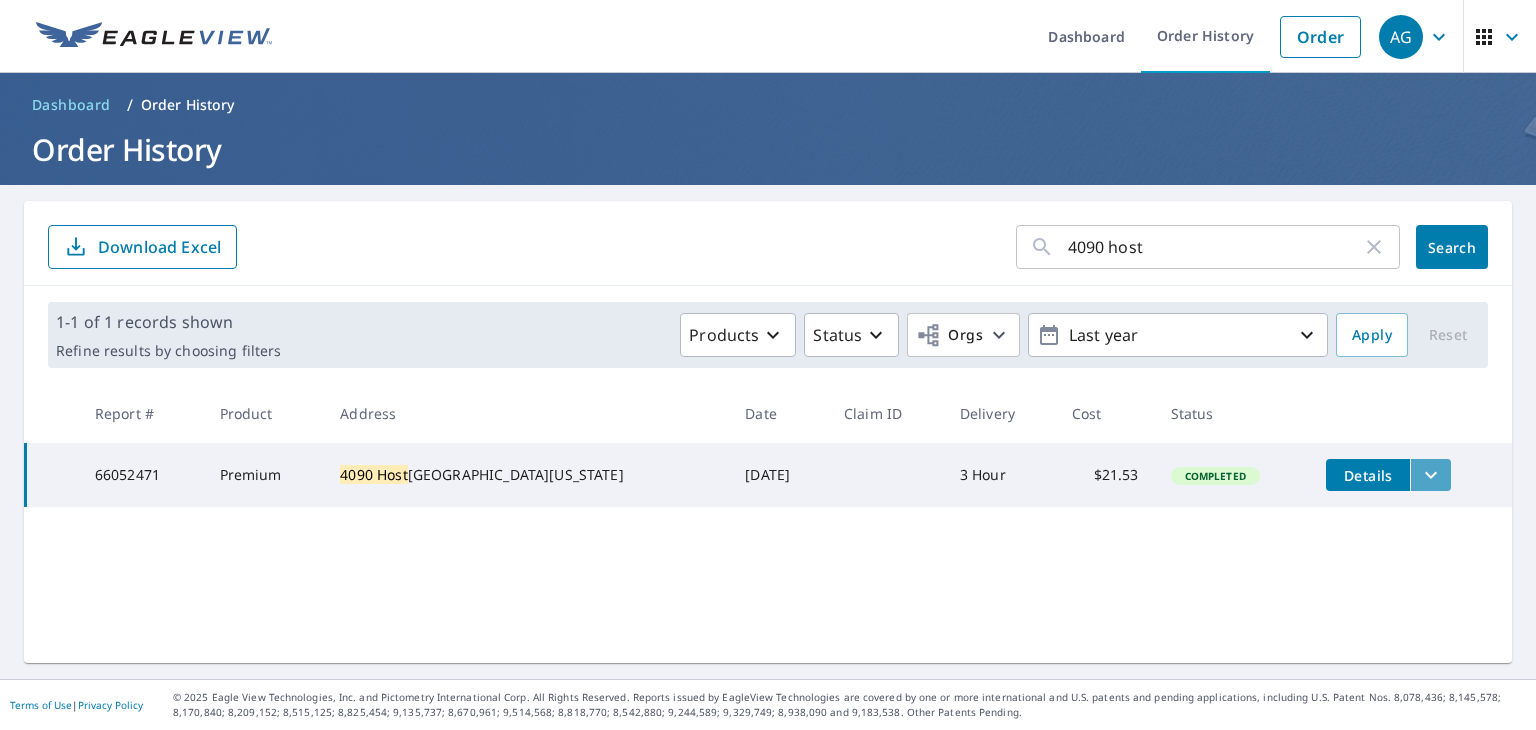 click 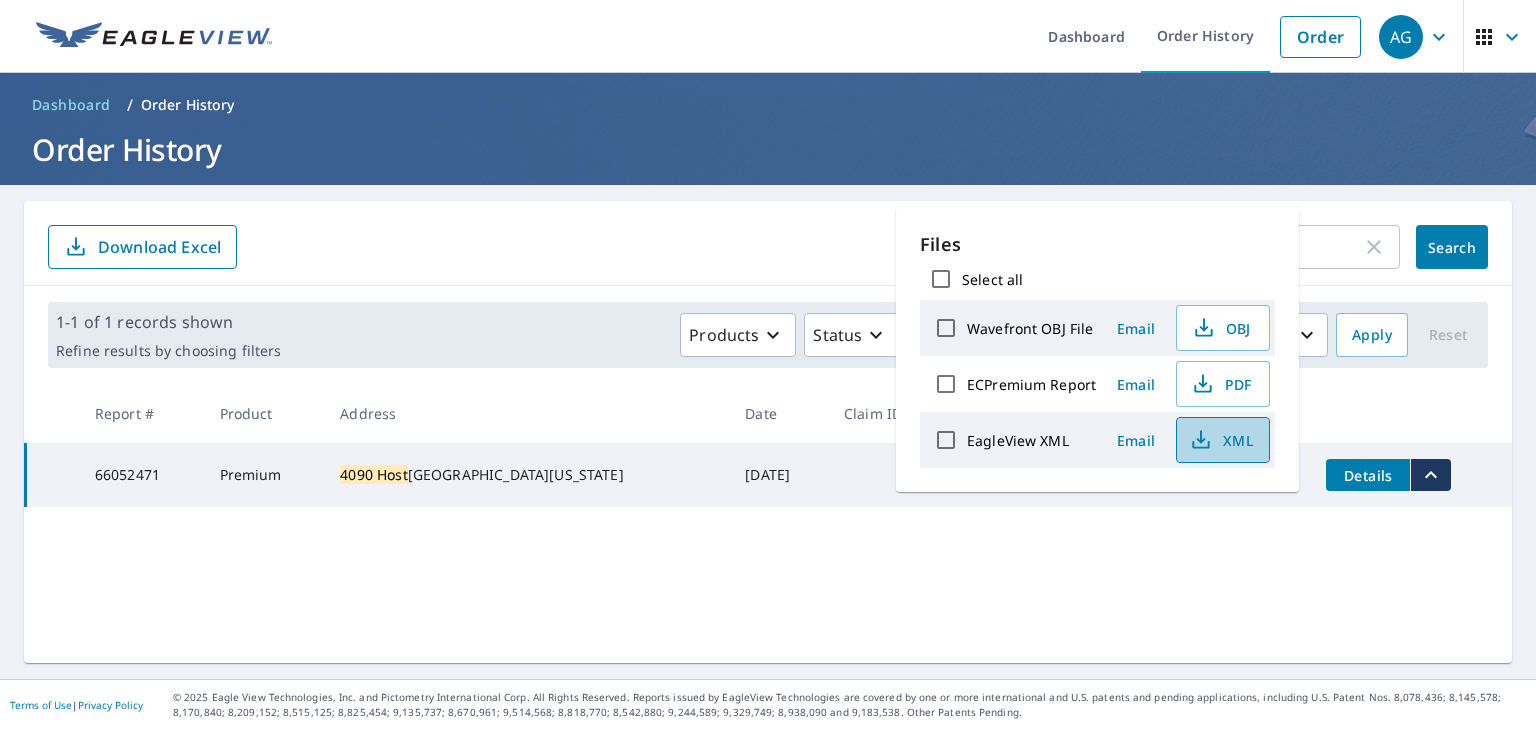 click on "XML" at bounding box center [1221, 440] 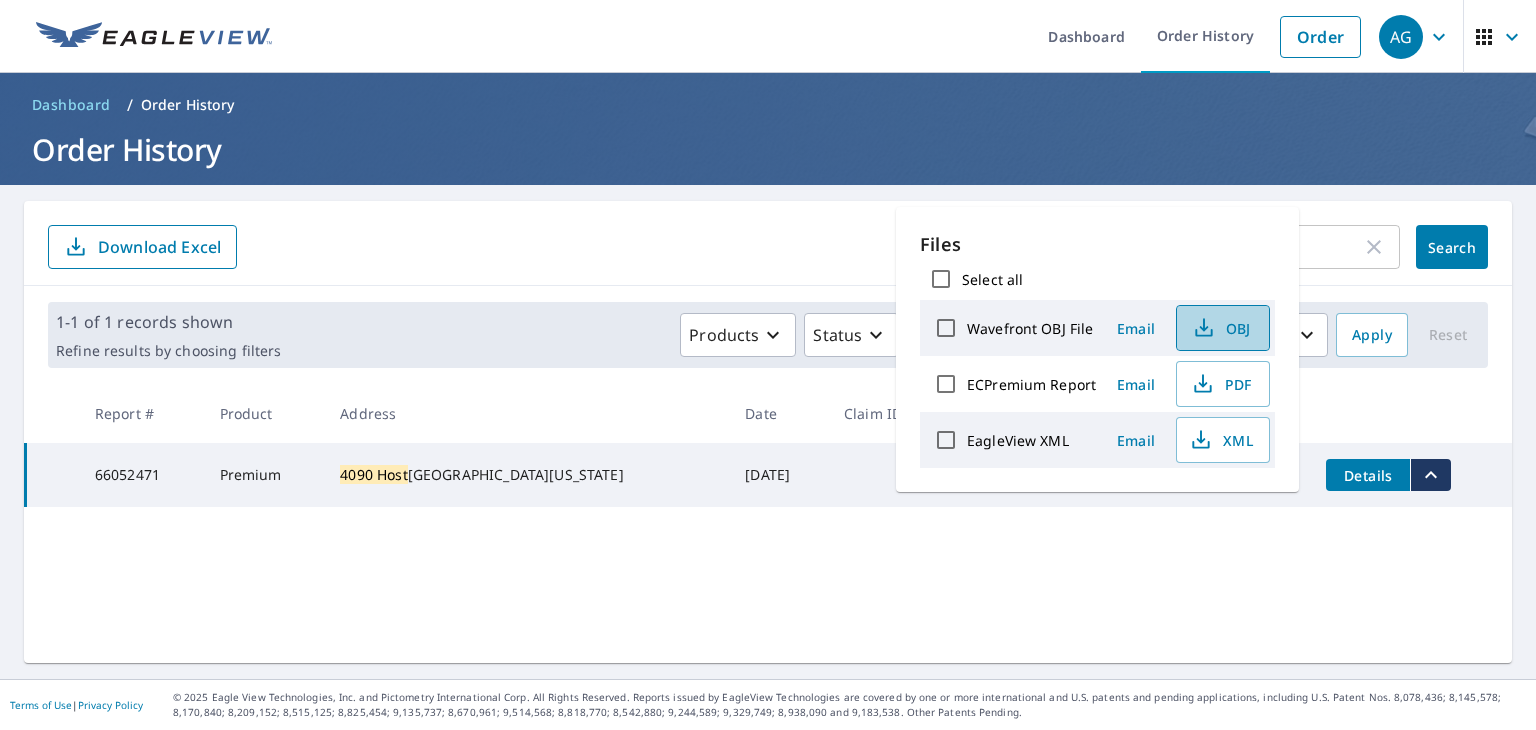 click on "OBJ" at bounding box center [1221, 328] 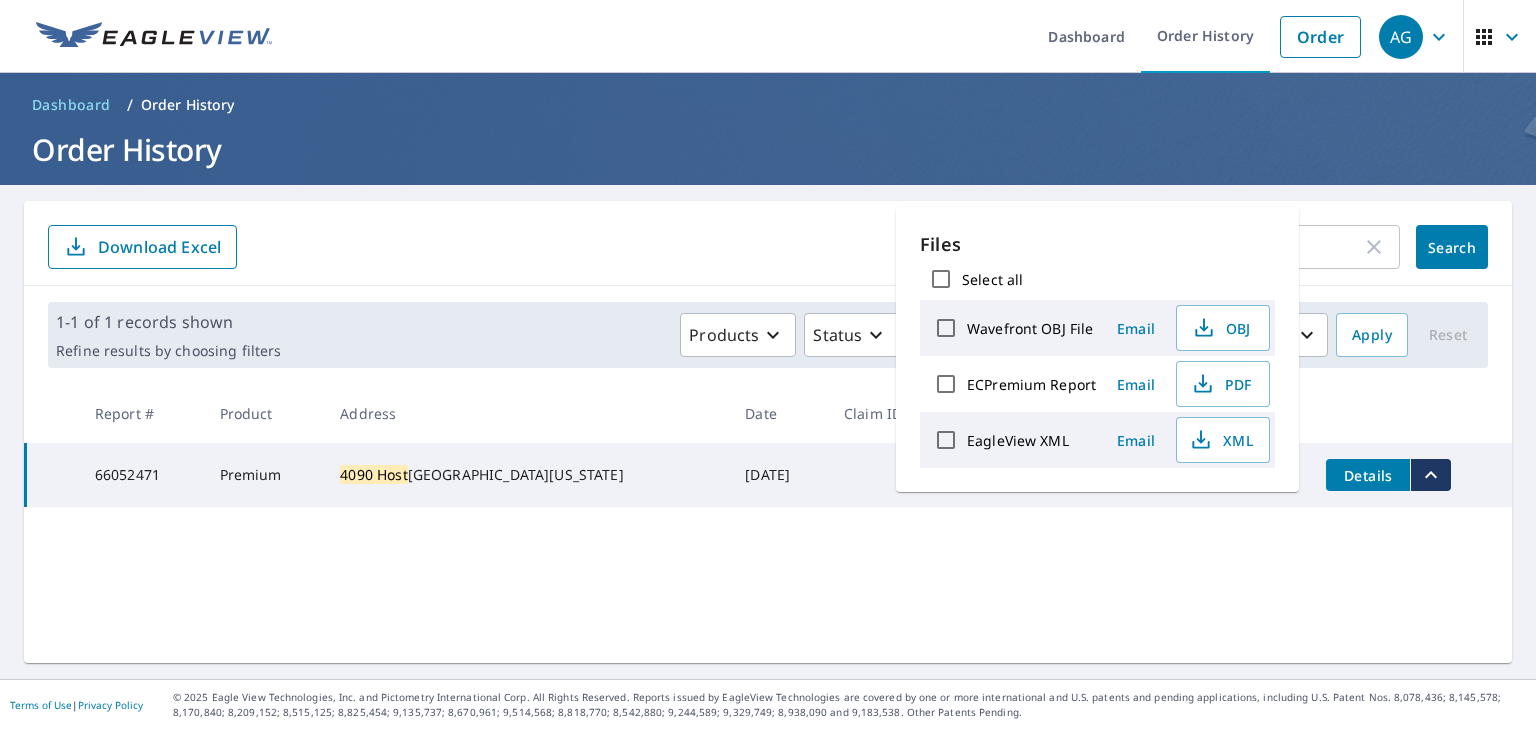 click on "Files Select all Wavefront OBJ File Email OBJ ECPremium Report Email PDF EagleView XML Email XML" at bounding box center (1097, 349) 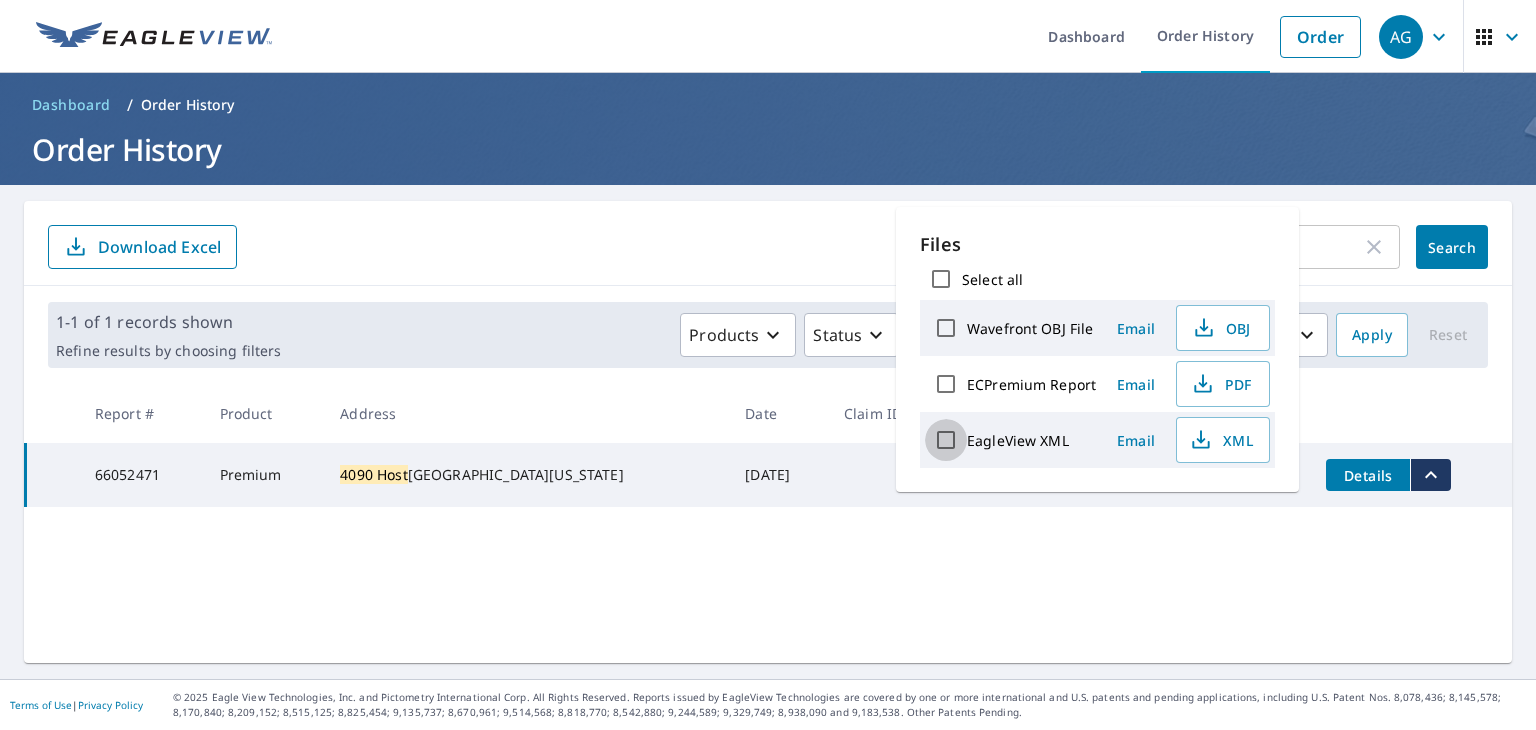 click on "EagleView XML" at bounding box center [946, 440] 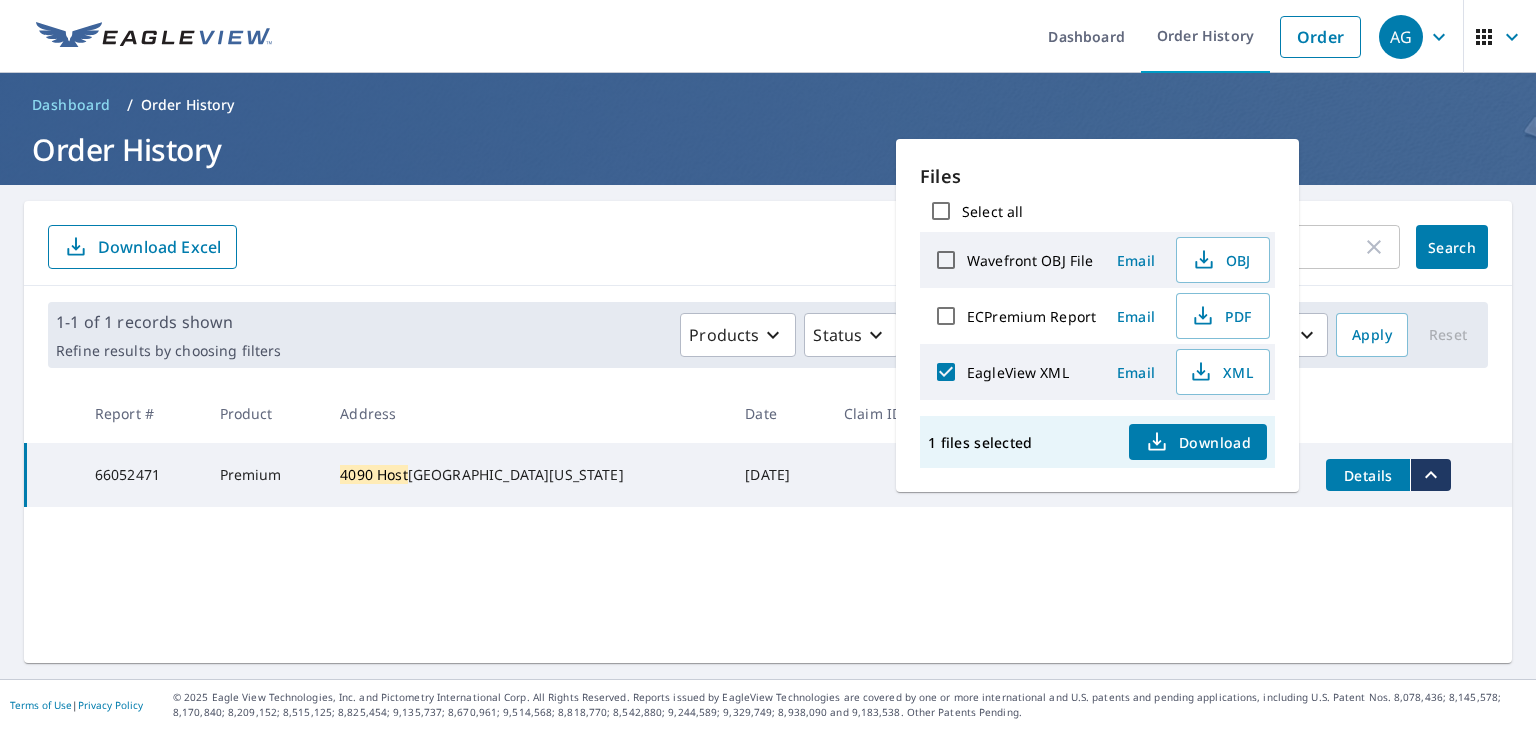 click 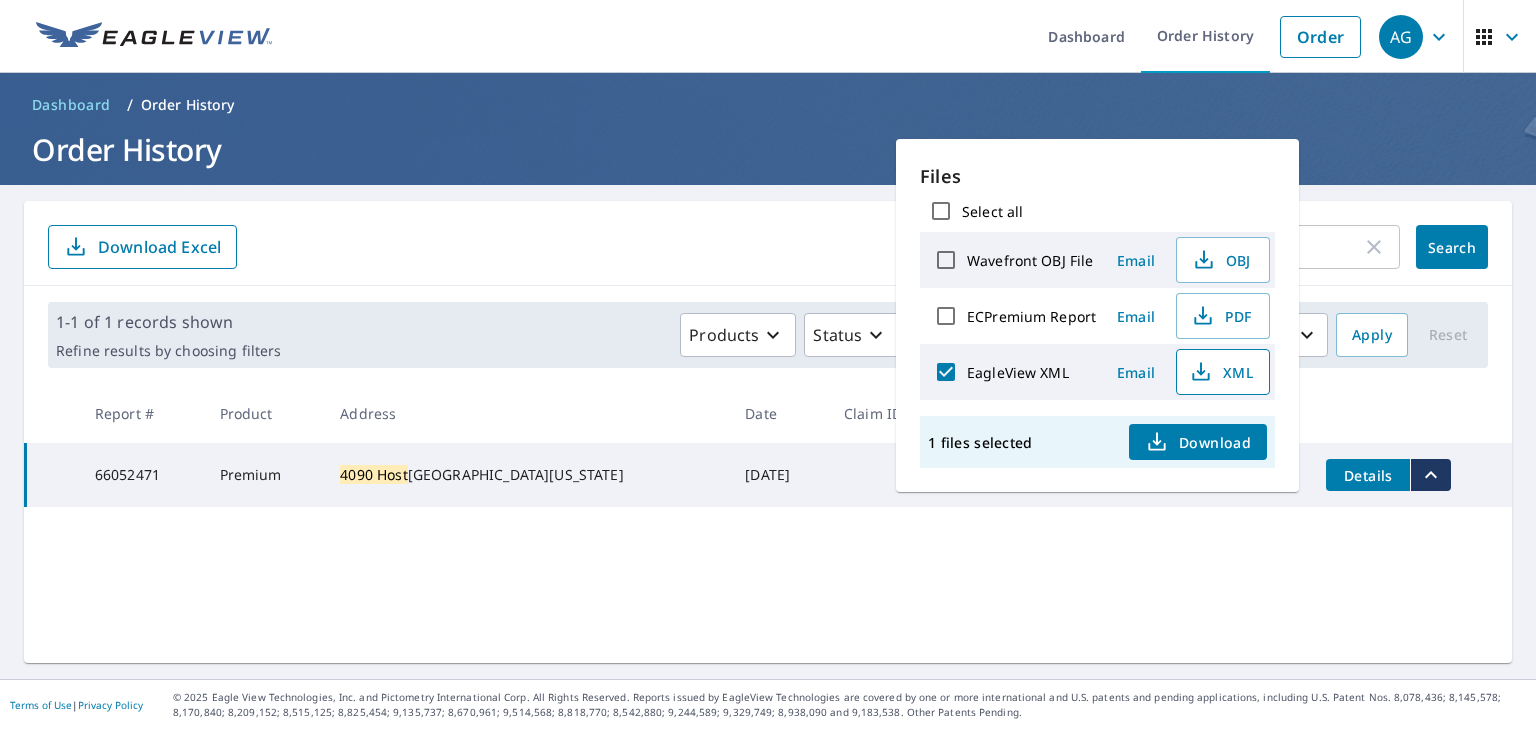 click on "XML" at bounding box center [1221, 372] 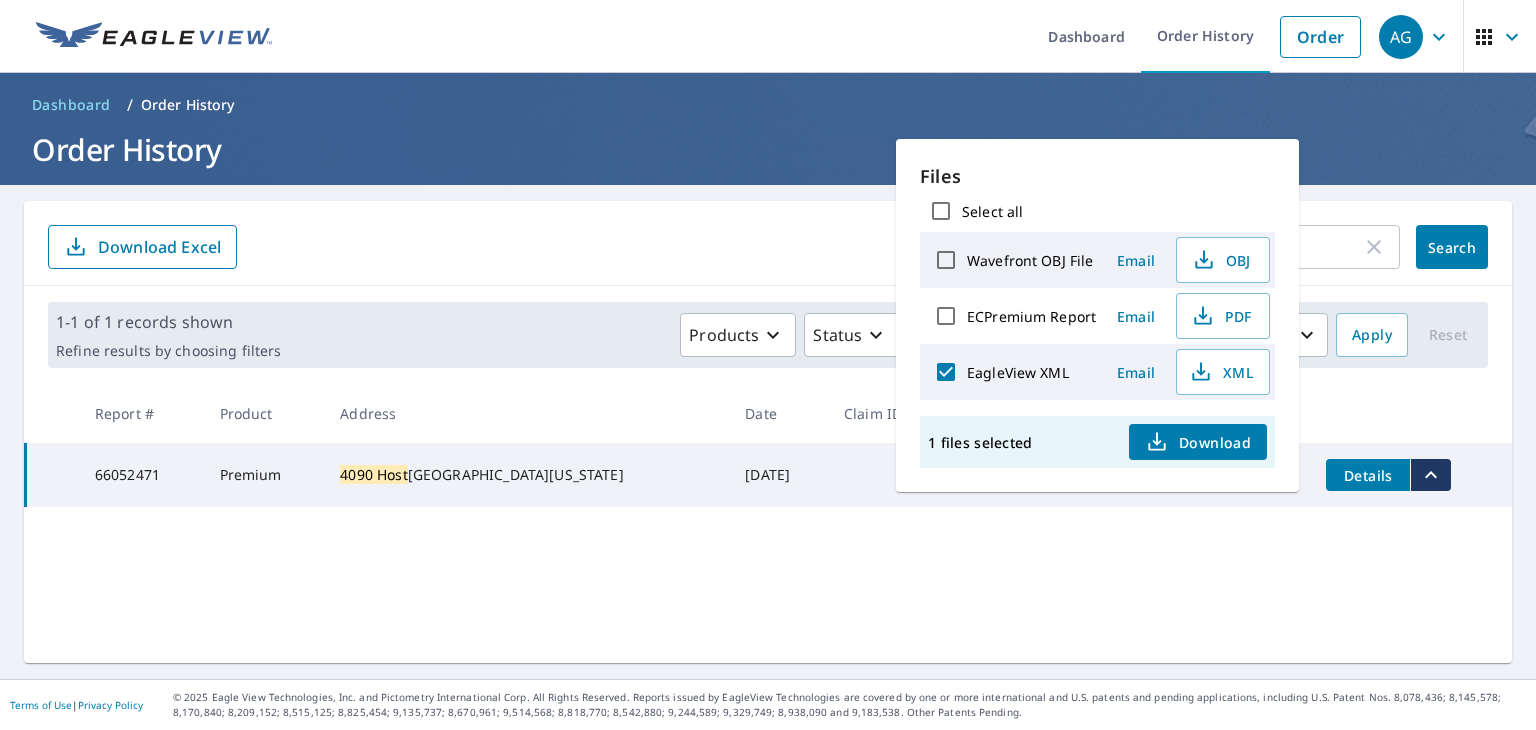 click on "4090 host ​ Search Download Excel" at bounding box center [768, 247] 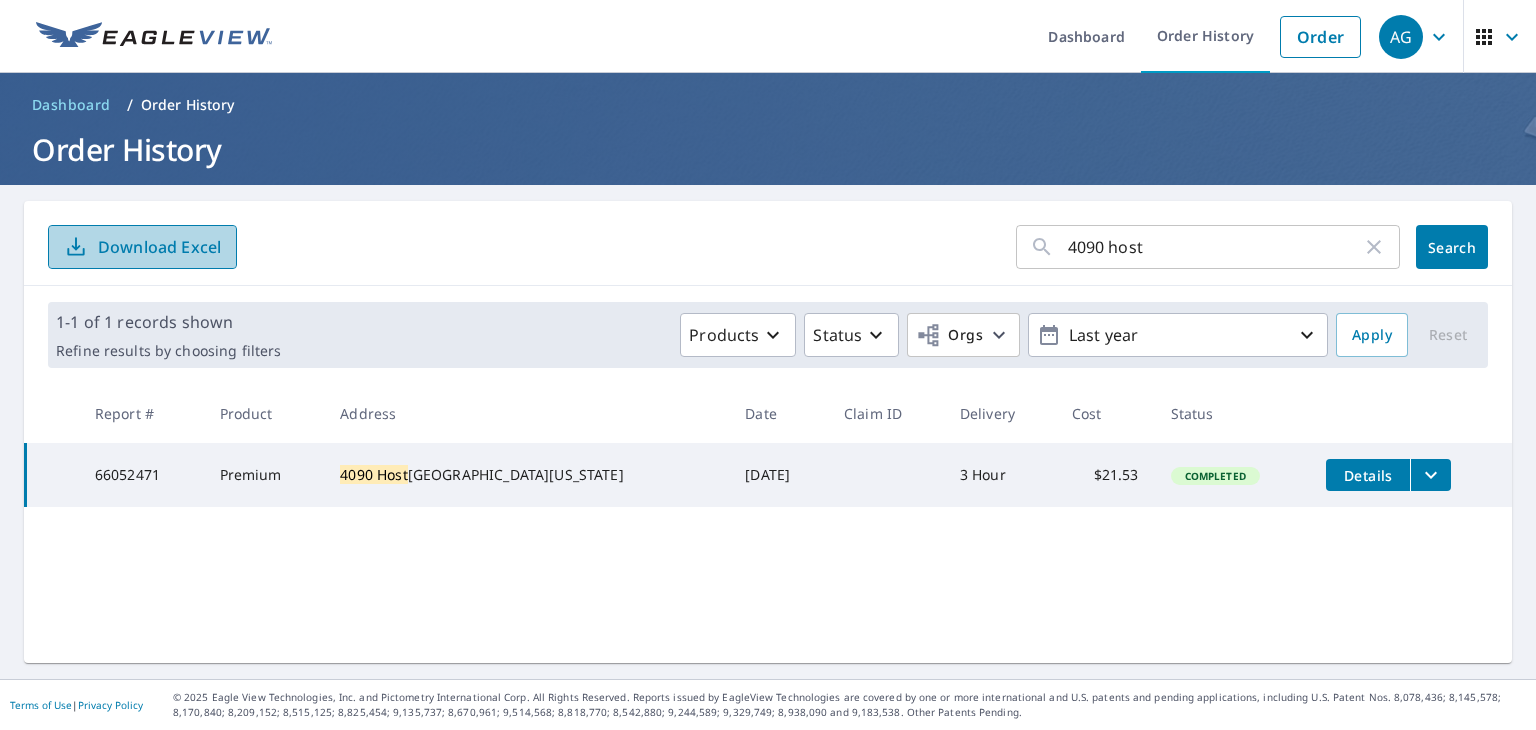 click on "Download Excel" at bounding box center [159, 247] 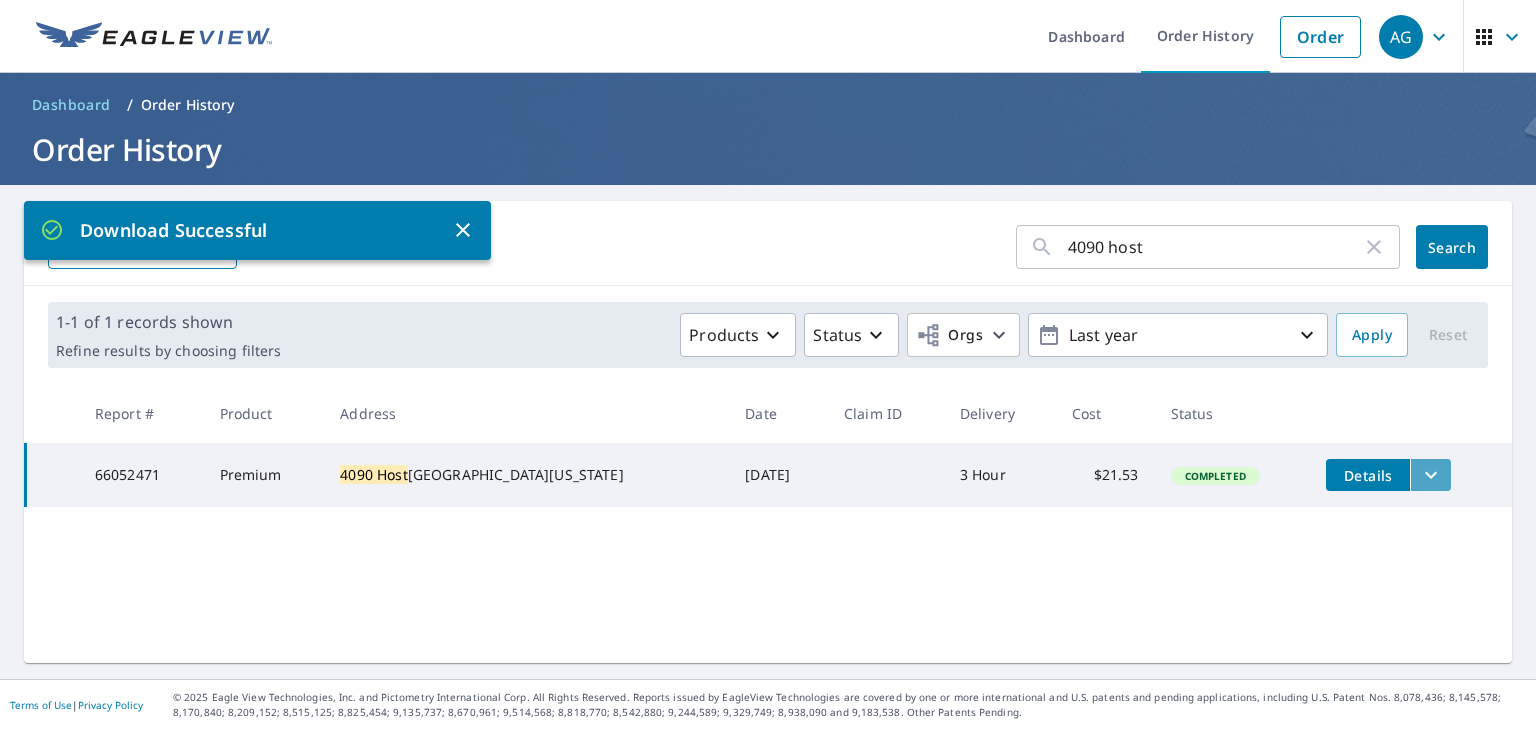 click at bounding box center [1430, 475] 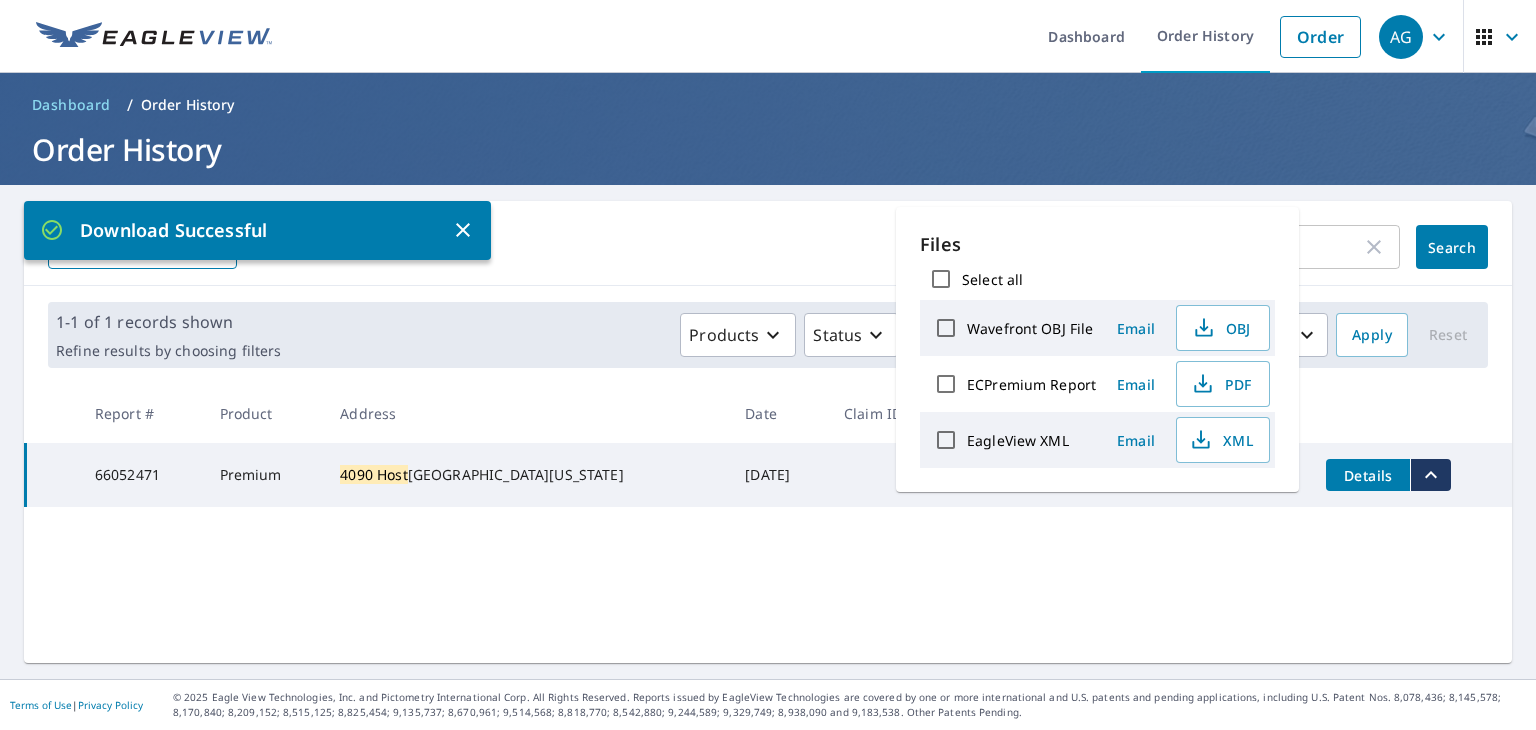 click on "4090 host ​ Search Download Excel" at bounding box center (768, 247) 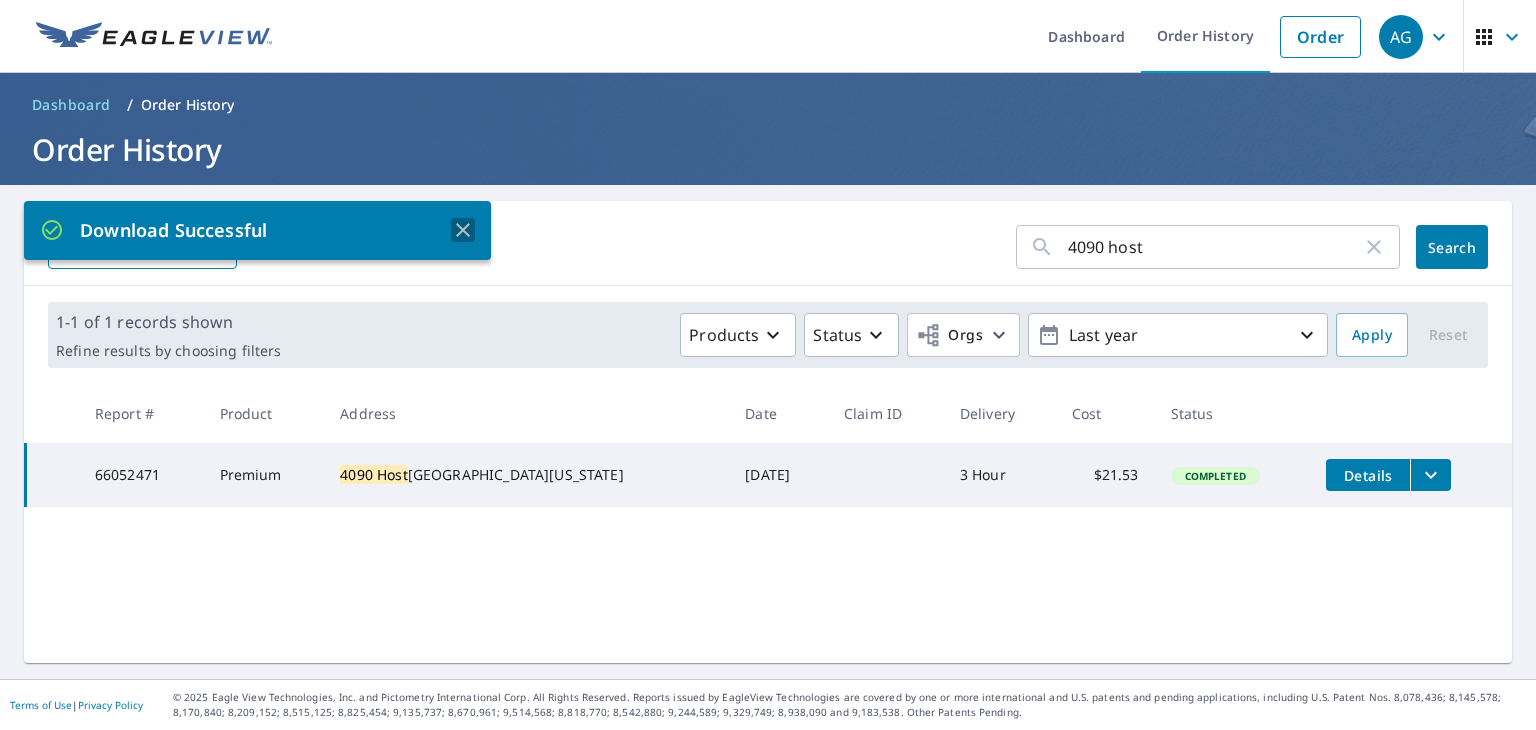 click 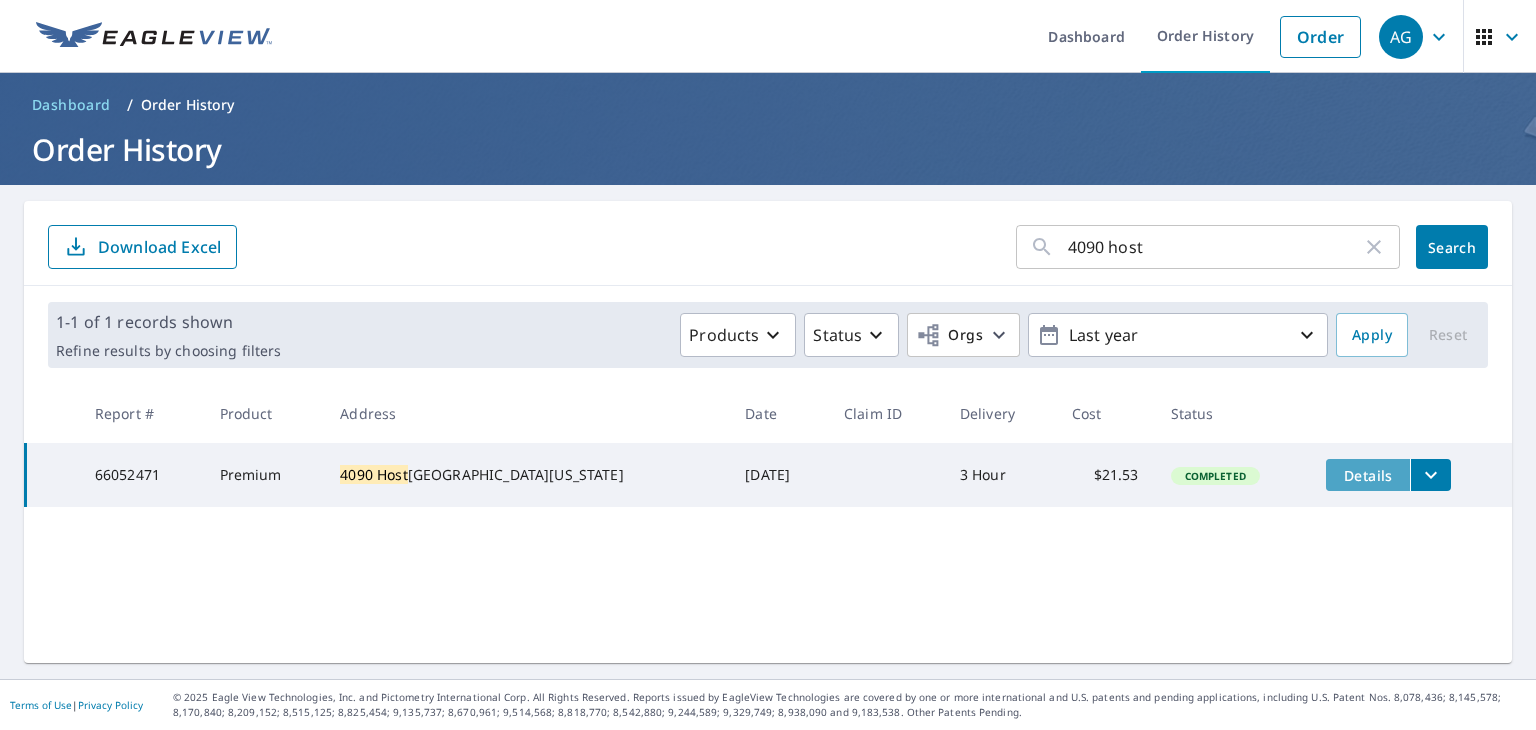 click on "Details" at bounding box center [1368, 475] 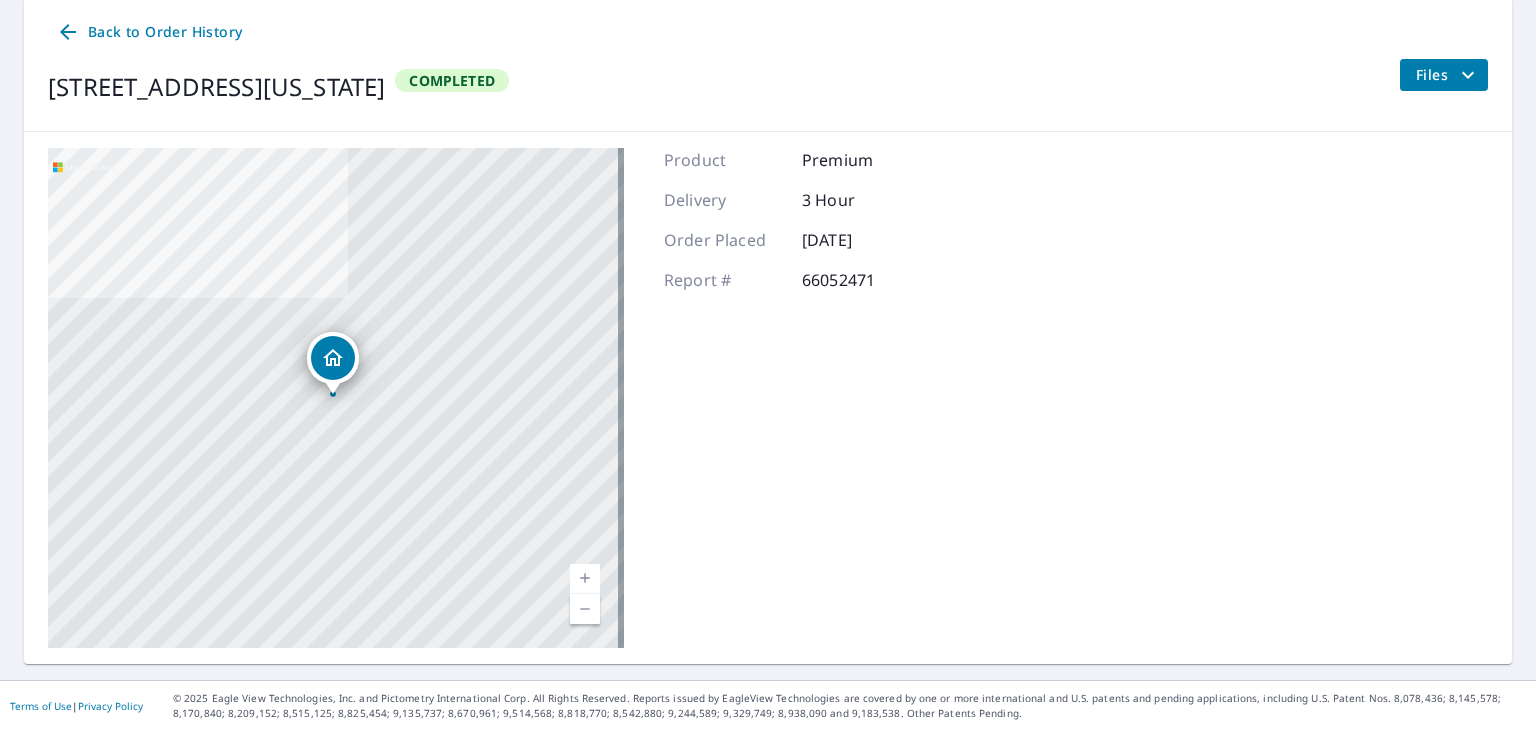 scroll, scrollTop: 0, scrollLeft: 0, axis: both 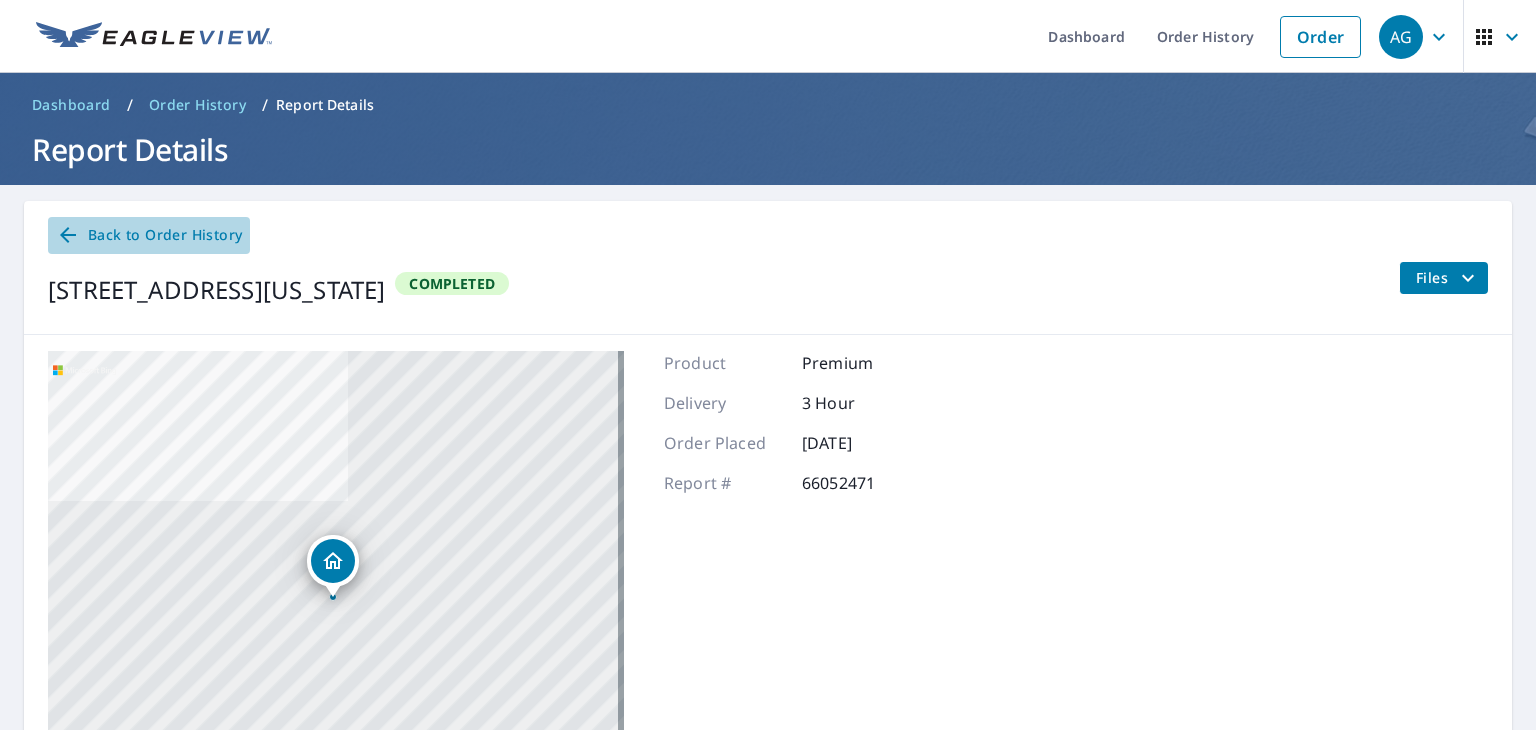 click on "Back to Order History" at bounding box center (149, 235) 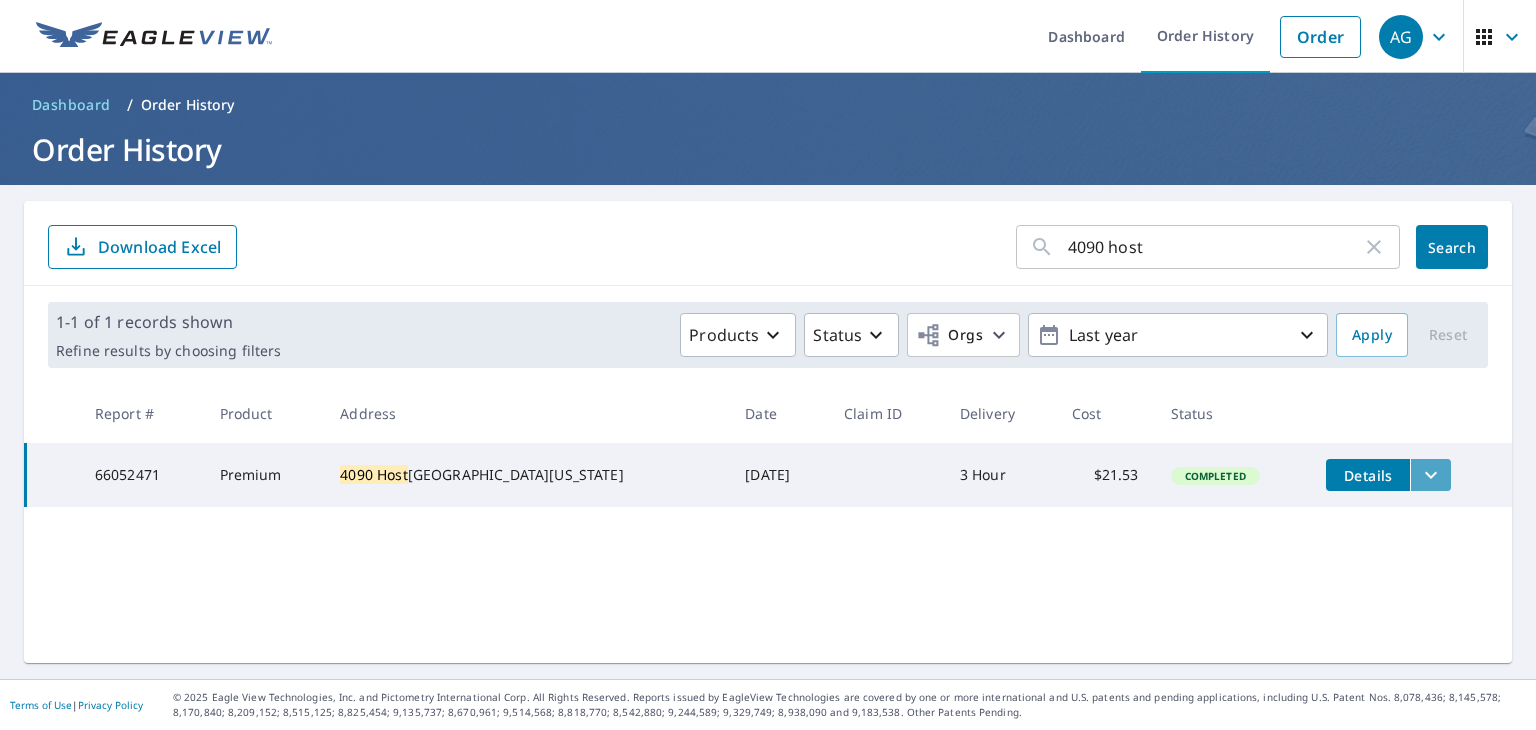 click 